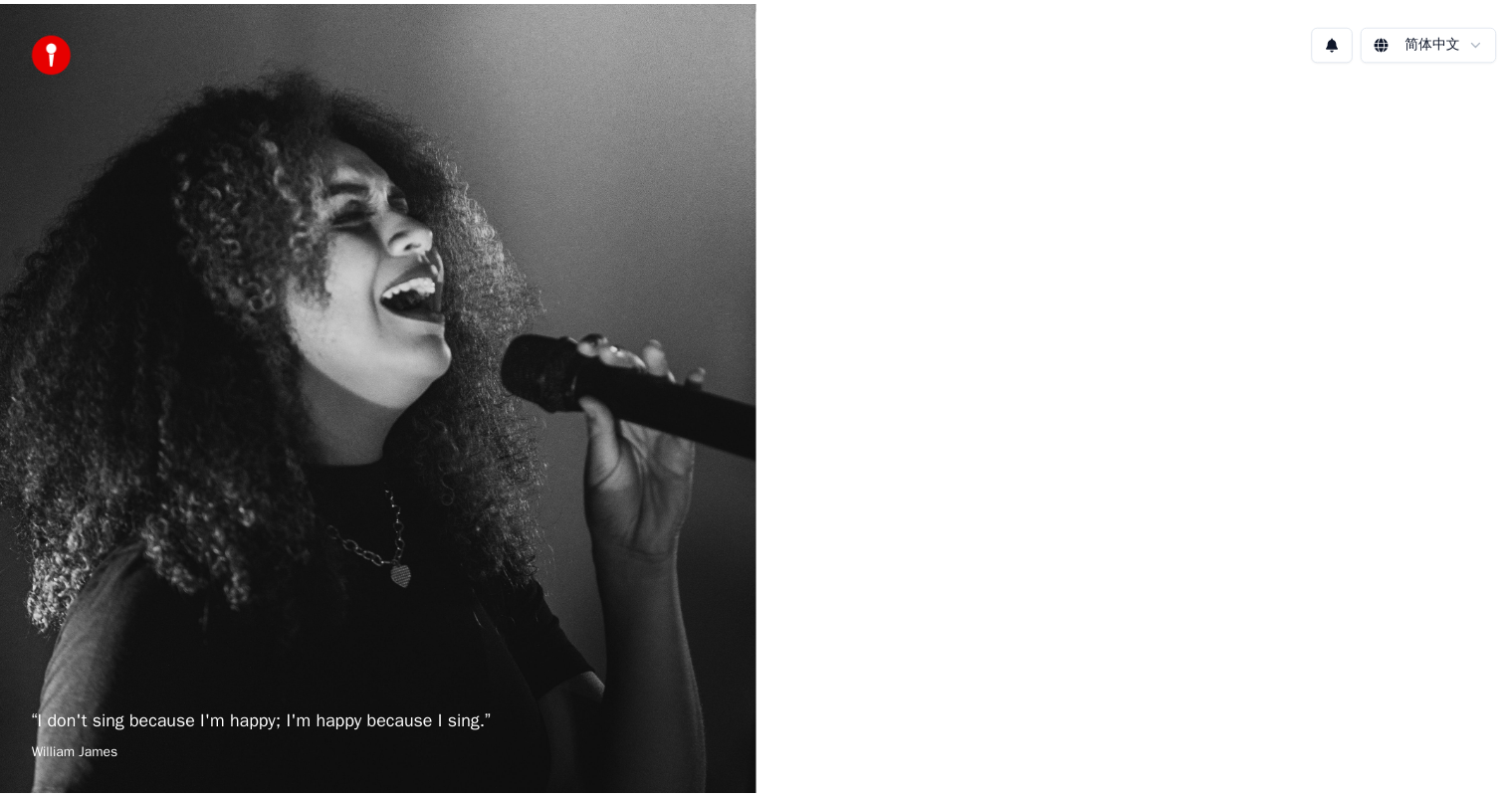 scroll, scrollTop: 0, scrollLeft: 0, axis: both 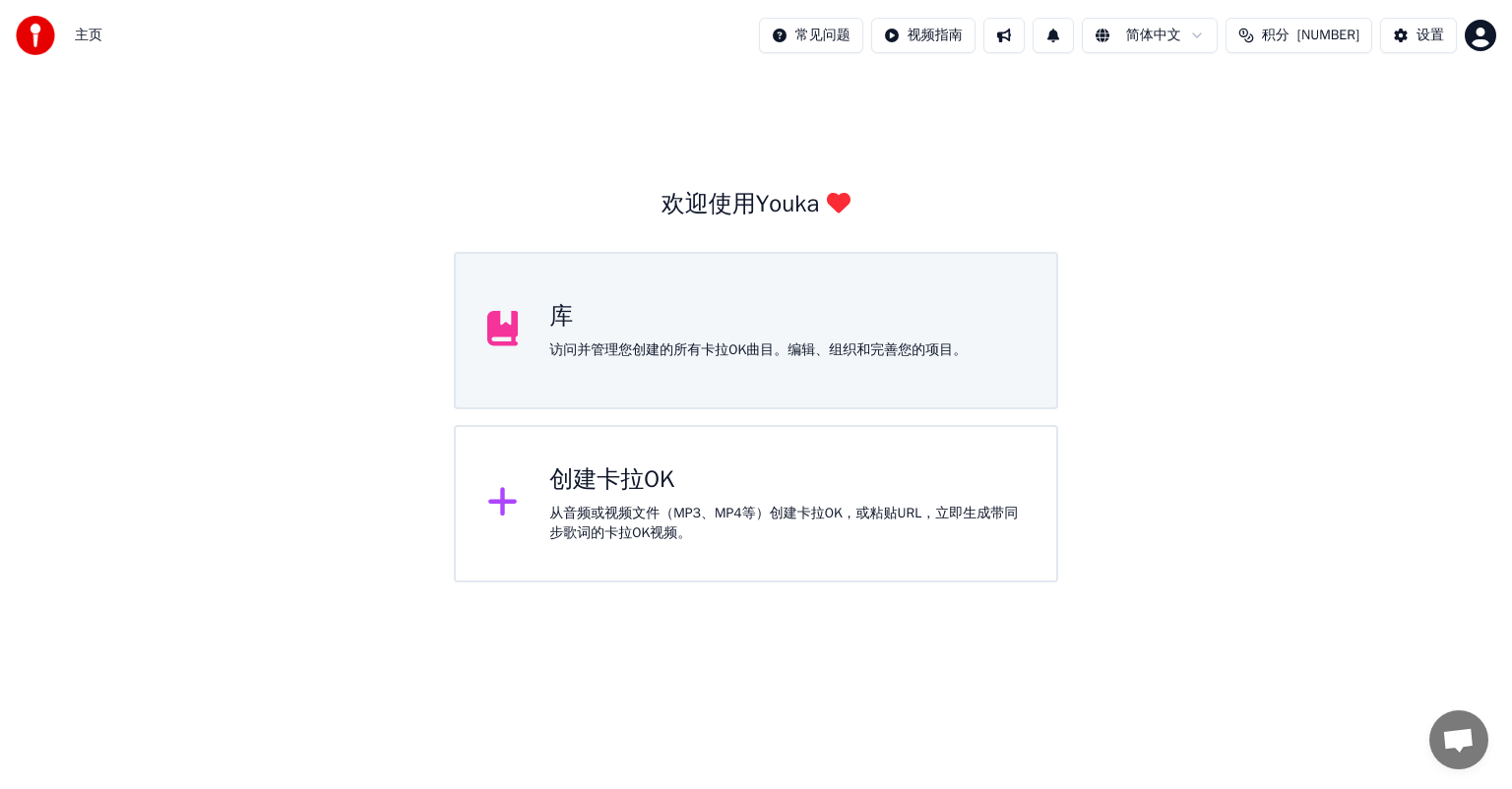 click on "访问并管理您创建的所有卡拉OK曲目。编辑、组织和完善您的项目。" at bounding box center (758, 350) 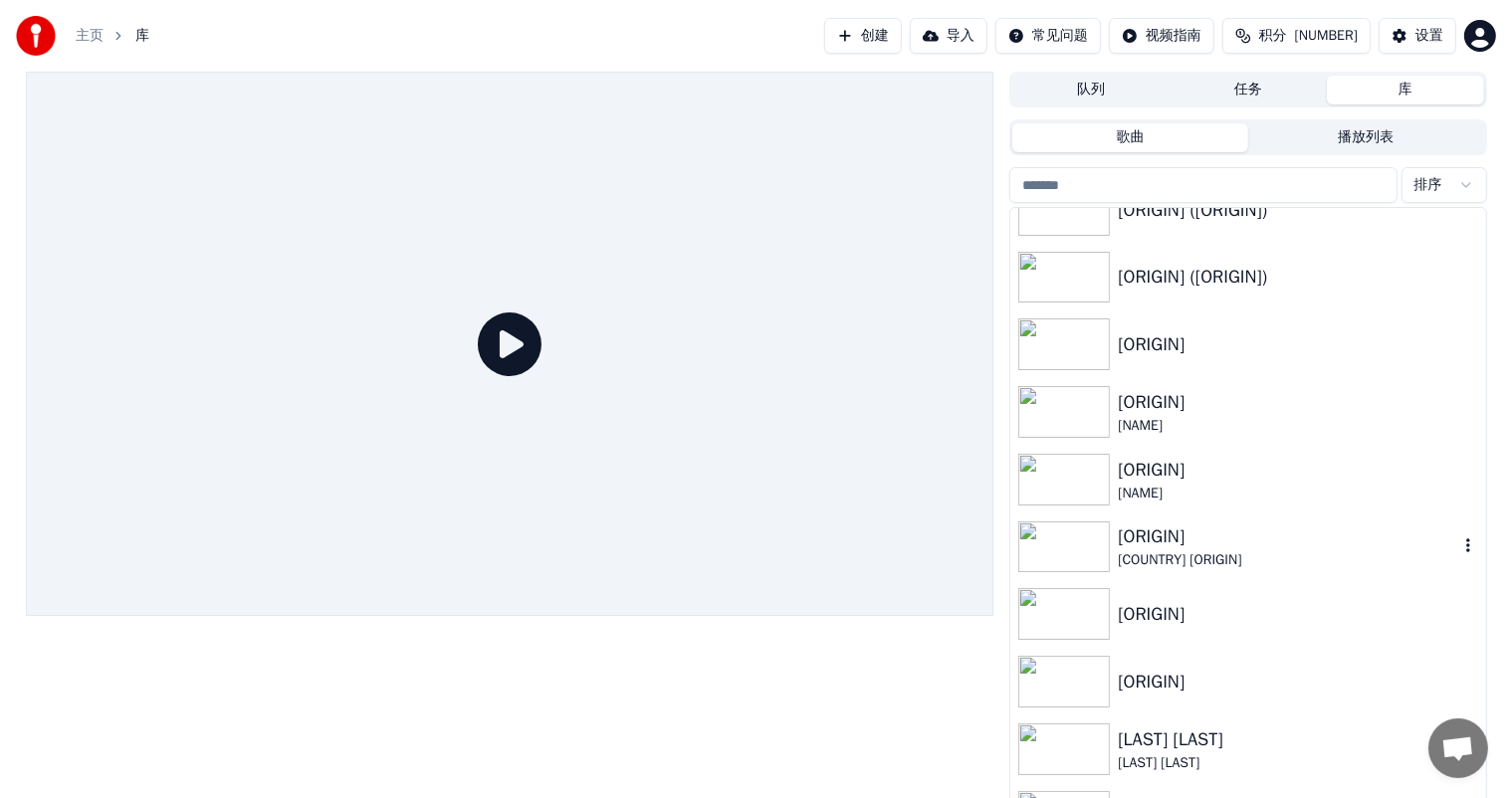 scroll, scrollTop: 144, scrollLeft: 0, axis: vertical 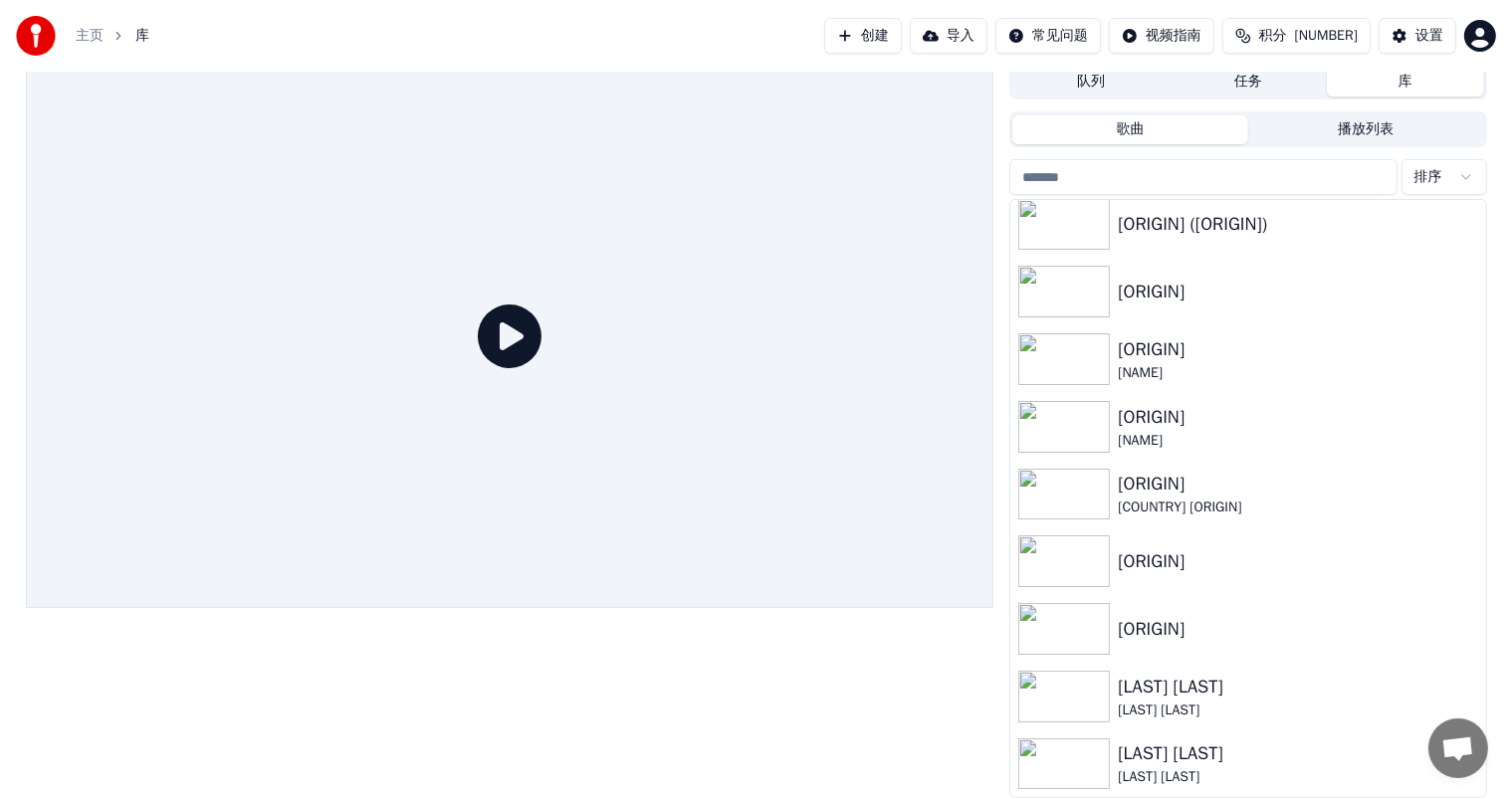 click at bounding box center (1064, 764) 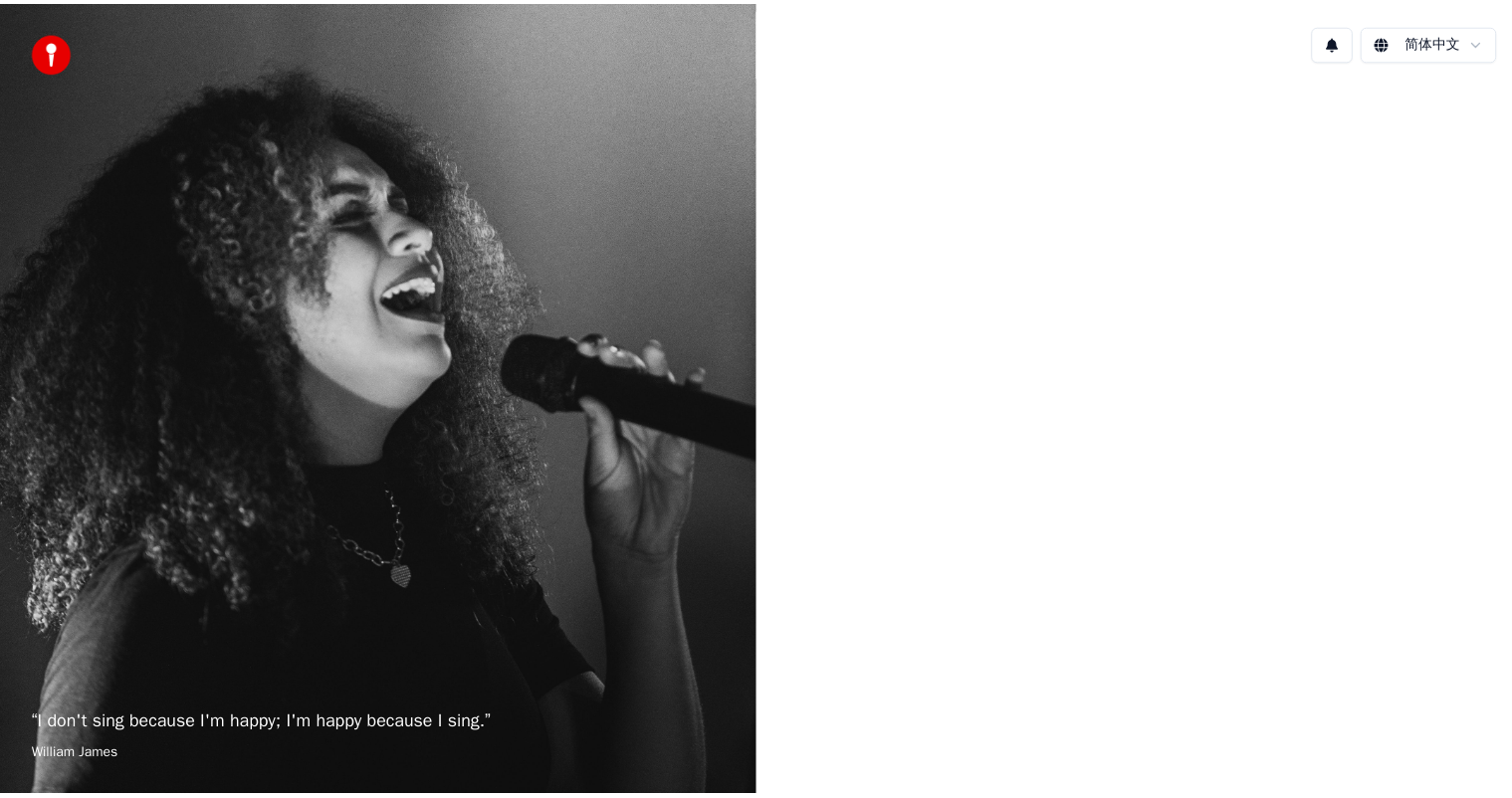 scroll, scrollTop: 0, scrollLeft: 0, axis: both 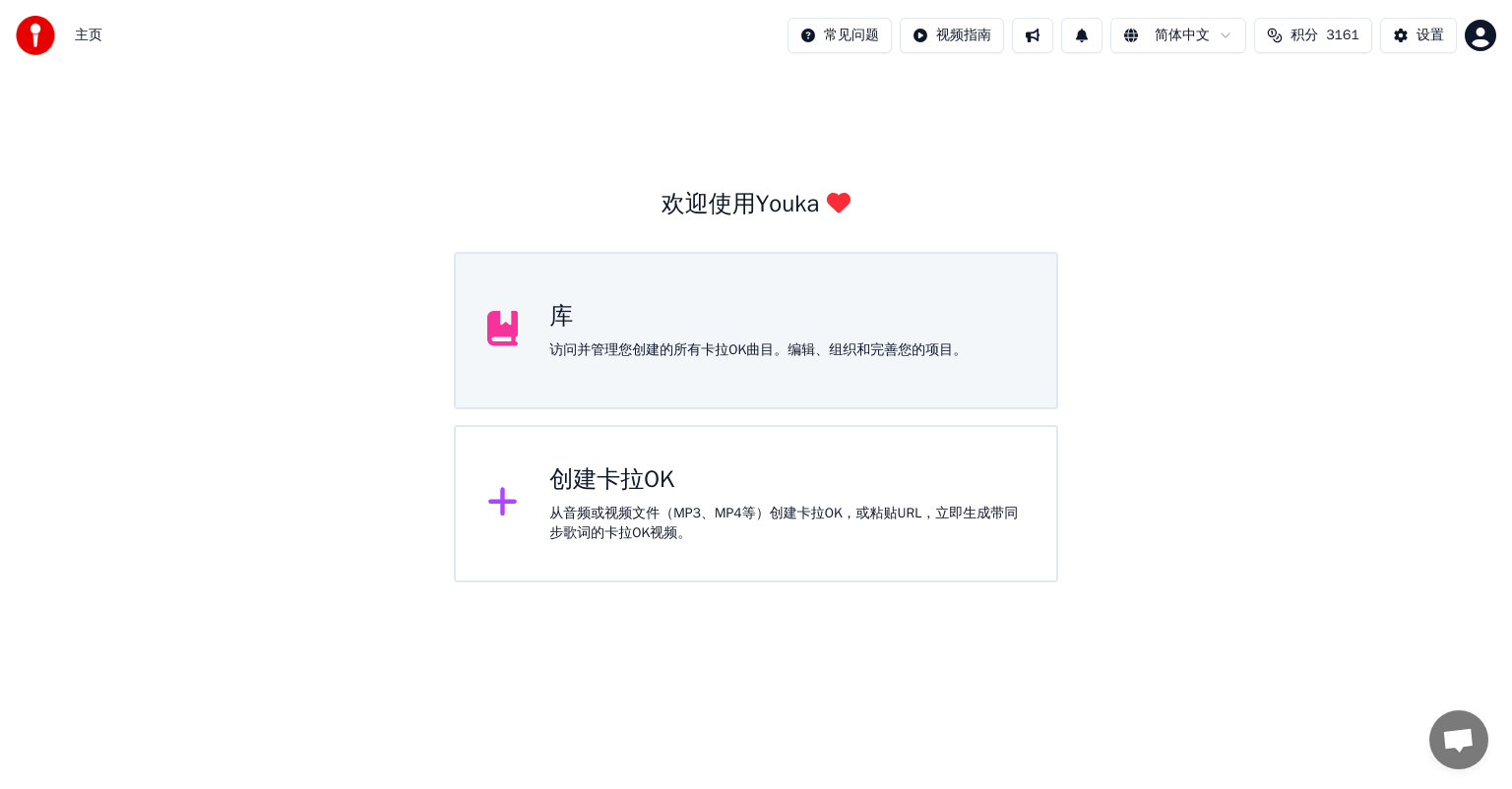 click on "库 访问并管理您创建的所有卡拉OK曲目。编辑、组织和完善您的项目。" at bounding box center (756, 331) 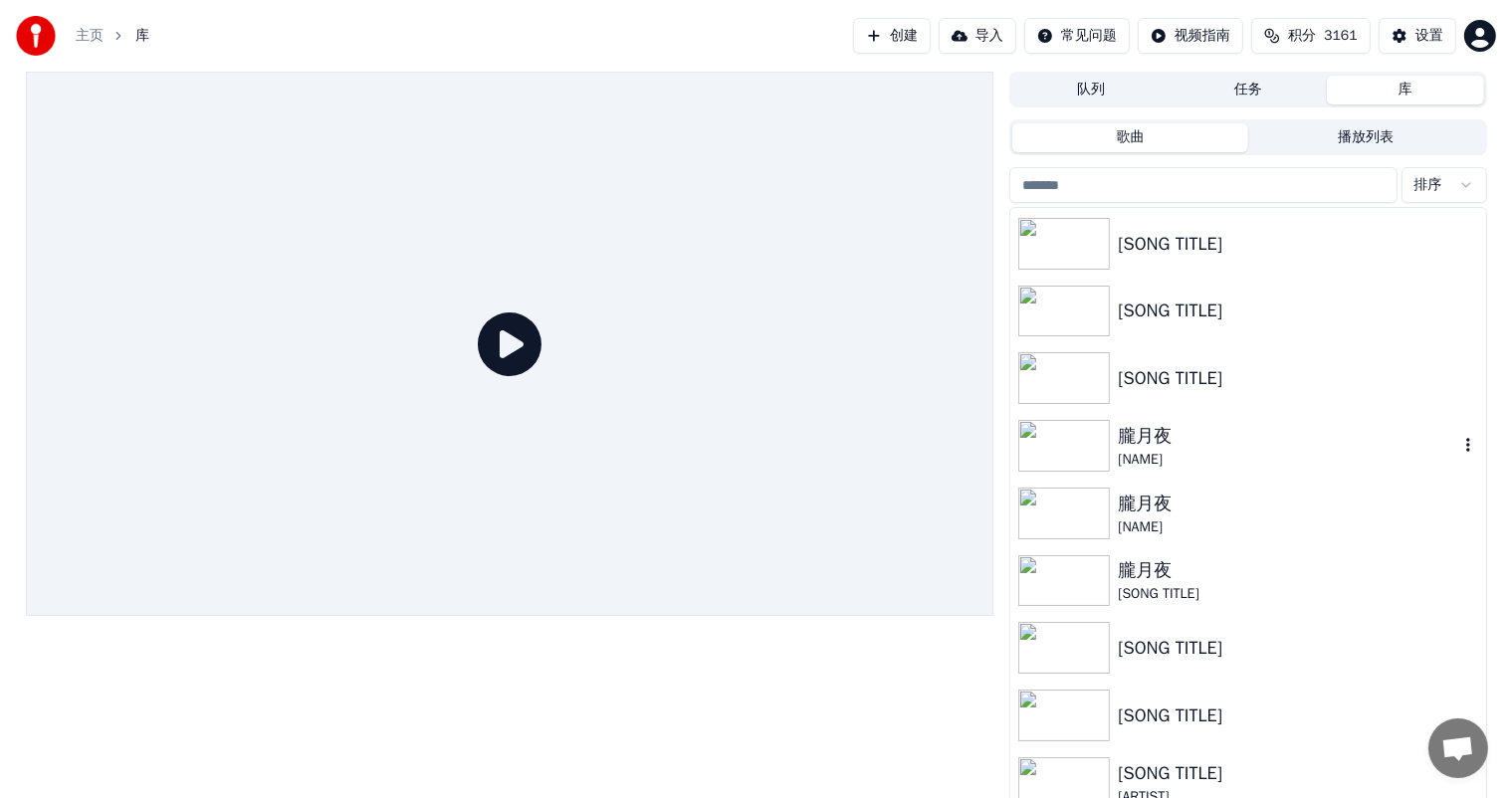 scroll, scrollTop: 144, scrollLeft: 0, axis: vertical 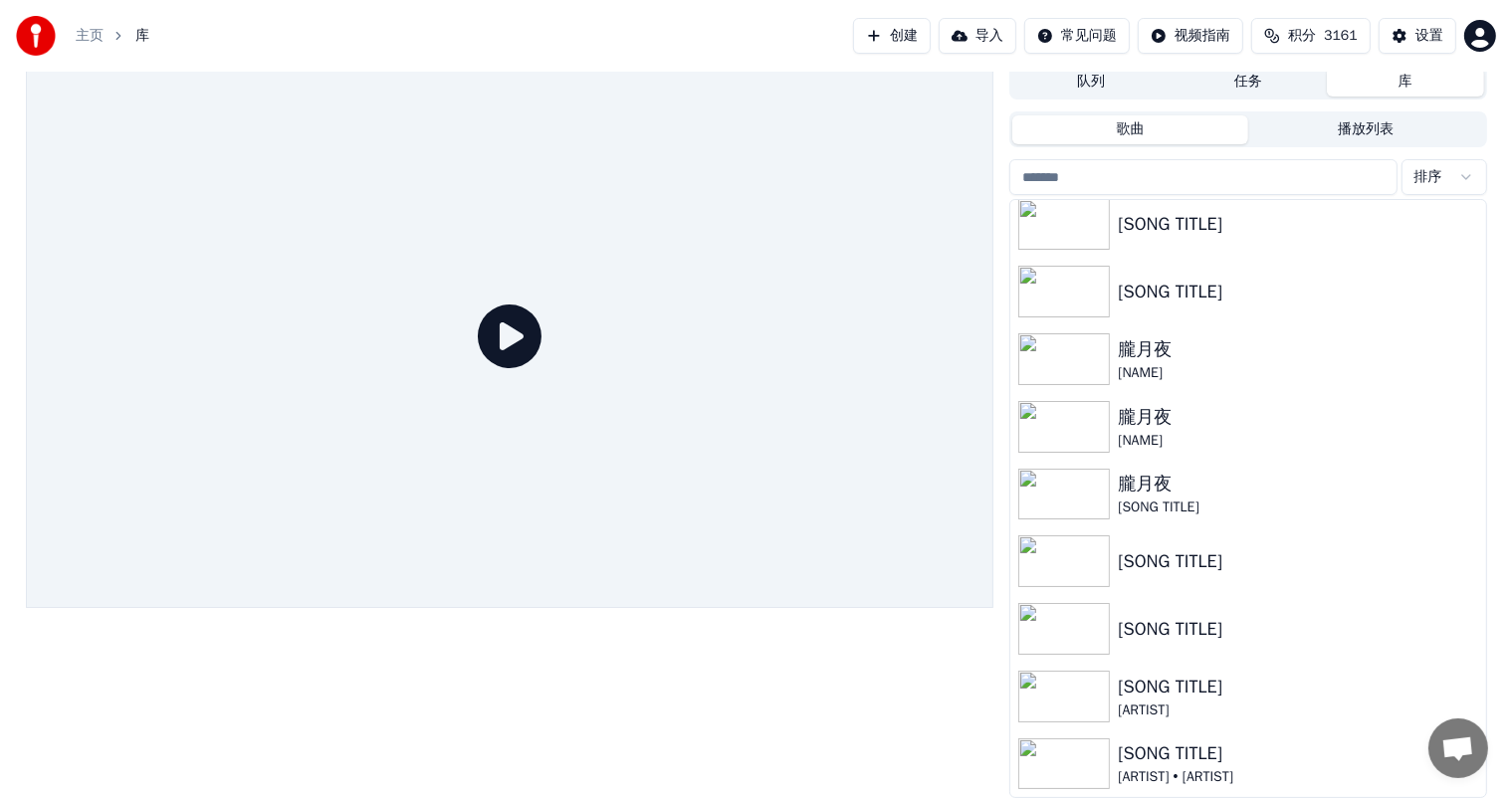 click at bounding box center [1064, 764] 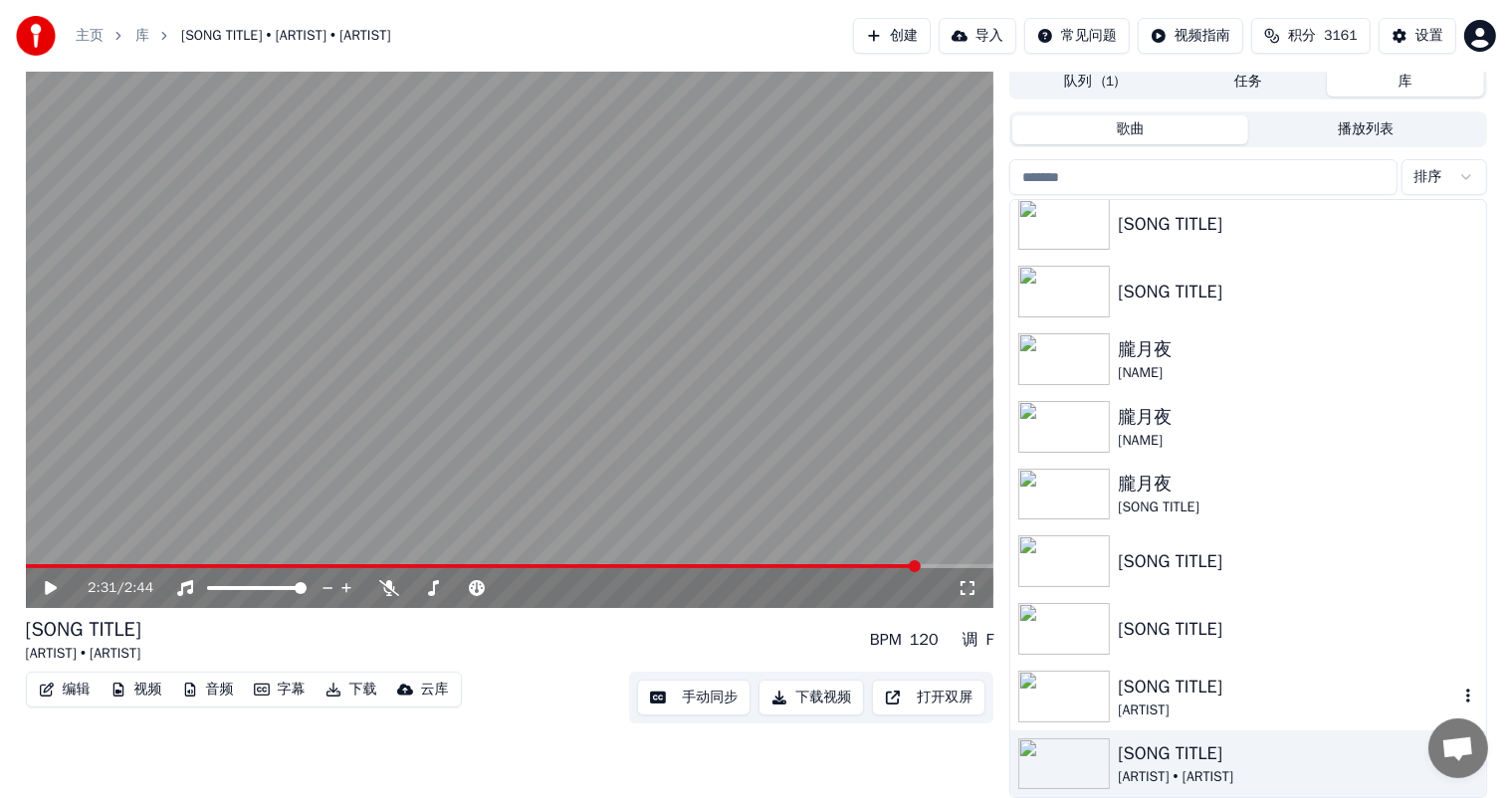 click at bounding box center (1064, 697) 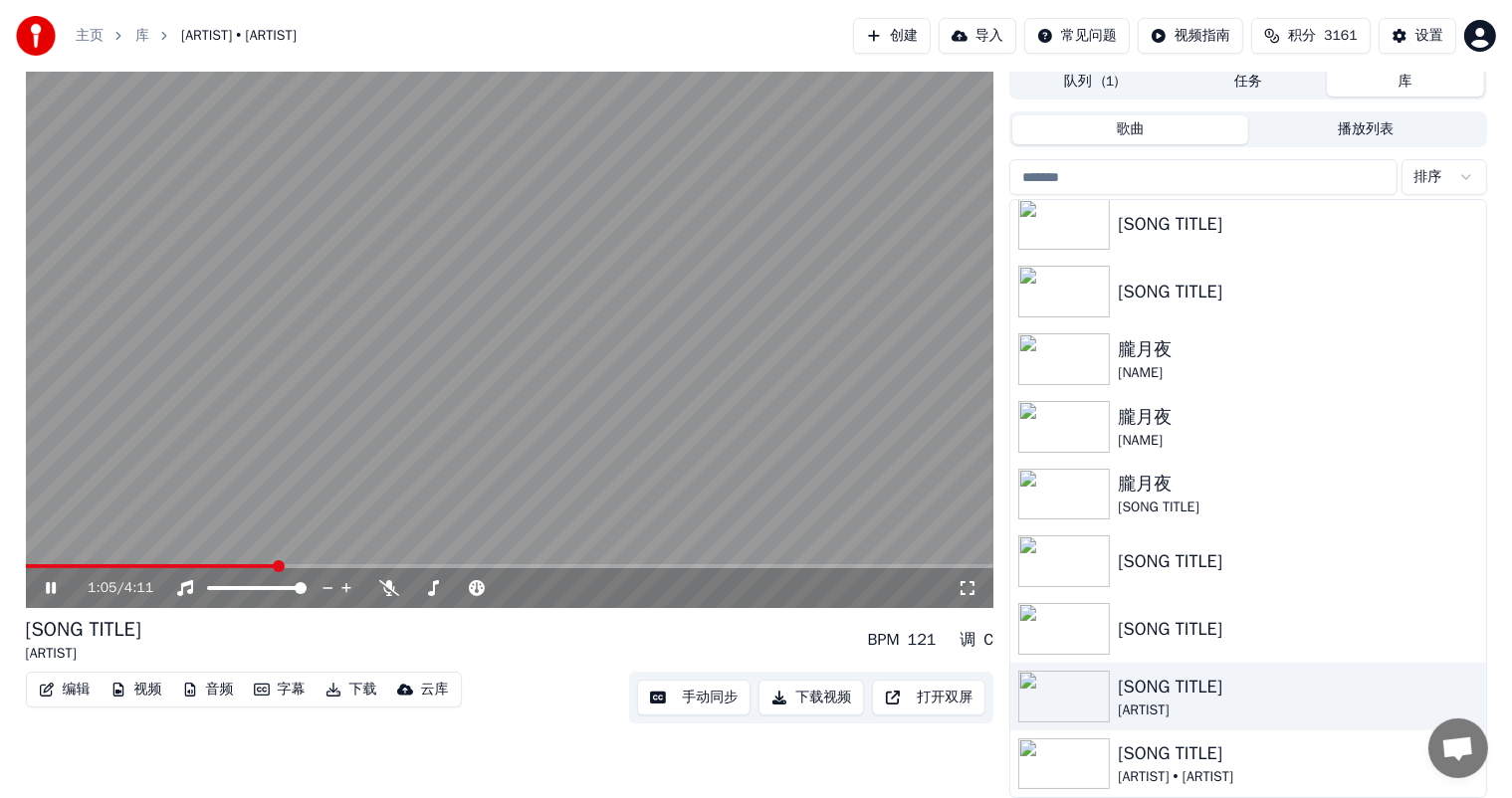 click at bounding box center (510, 566) 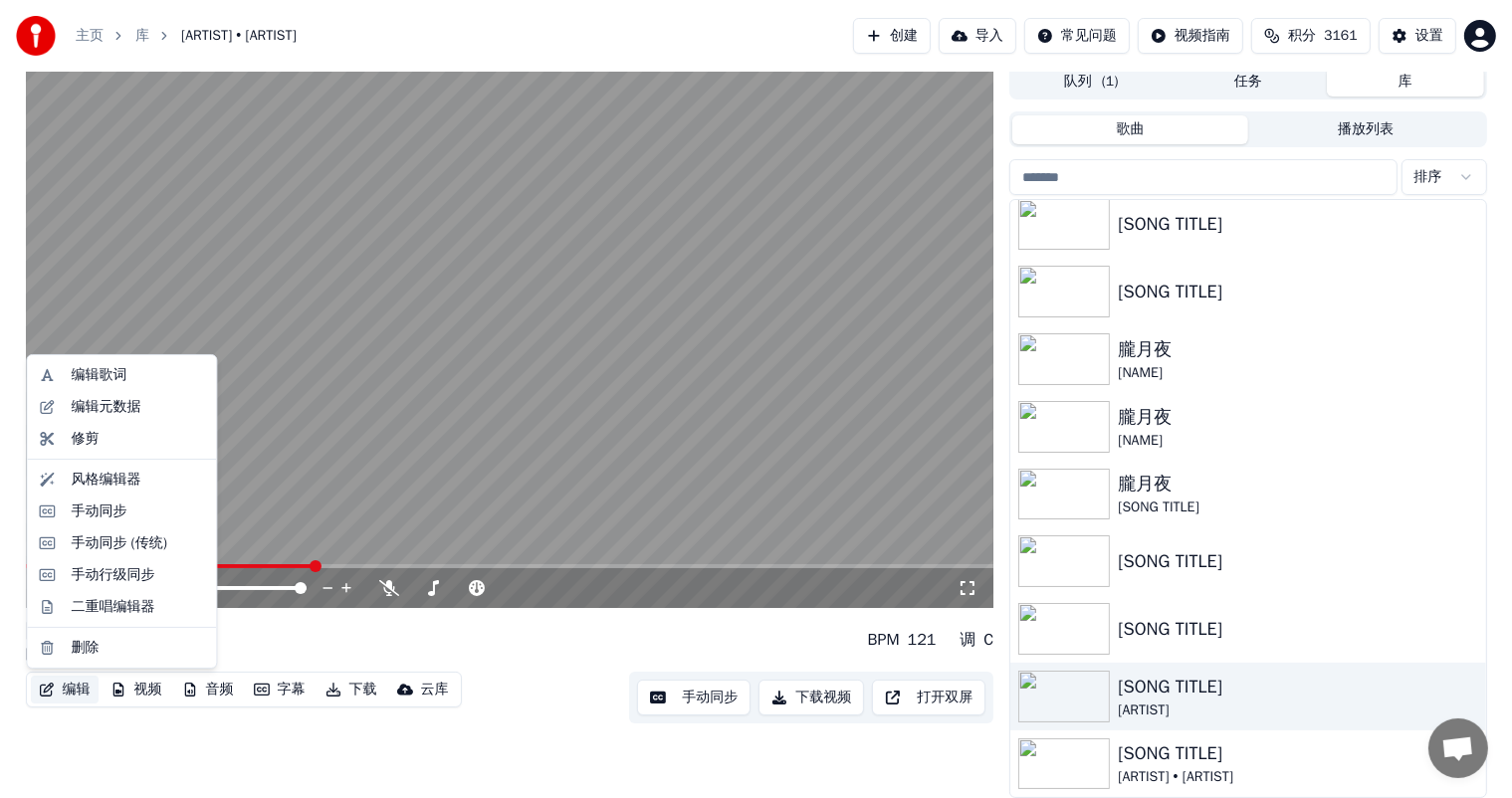 click on "编辑" at bounding box center [65, 690] 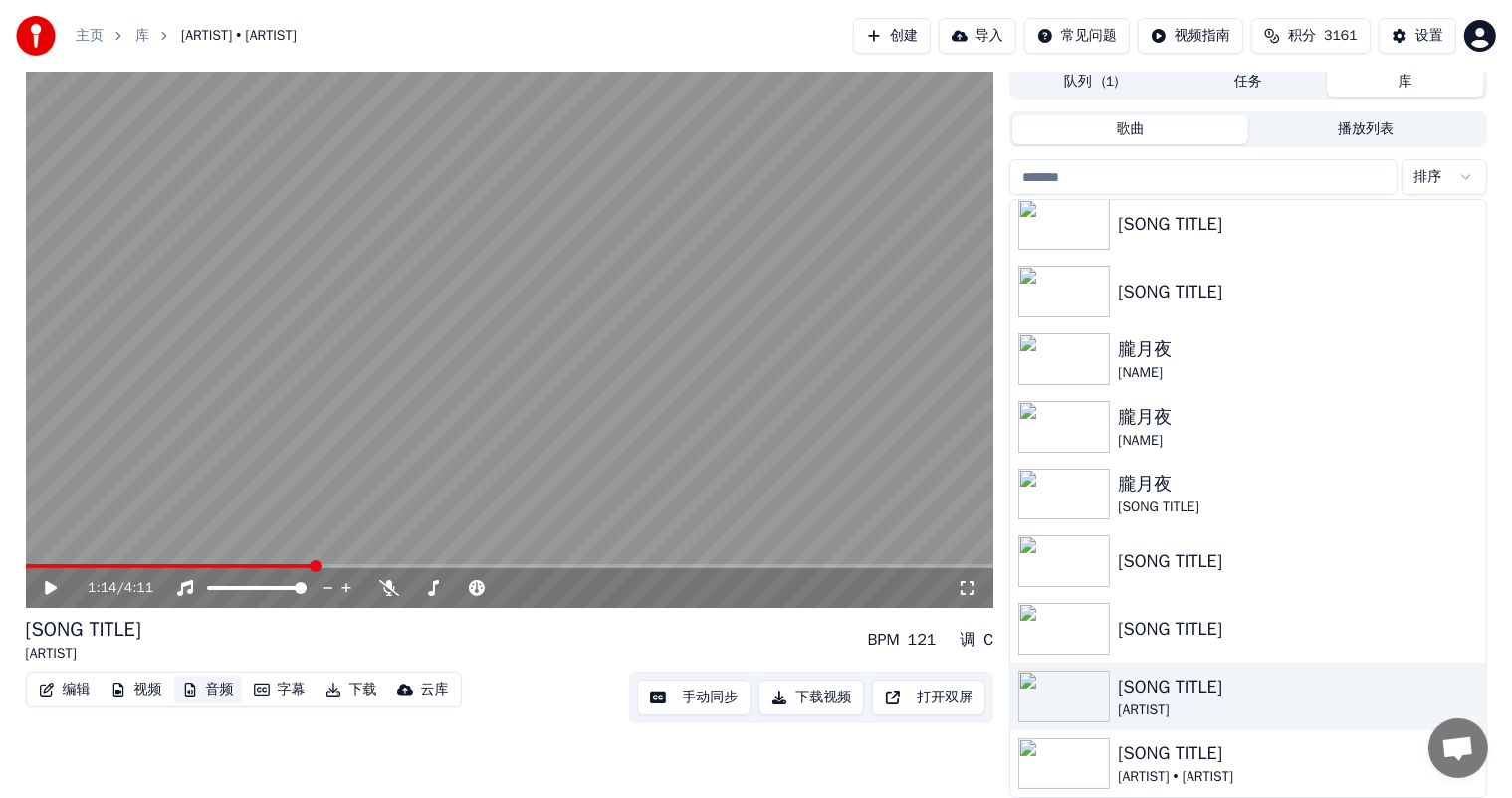 click on "音频" at bounding box center (208, 690) 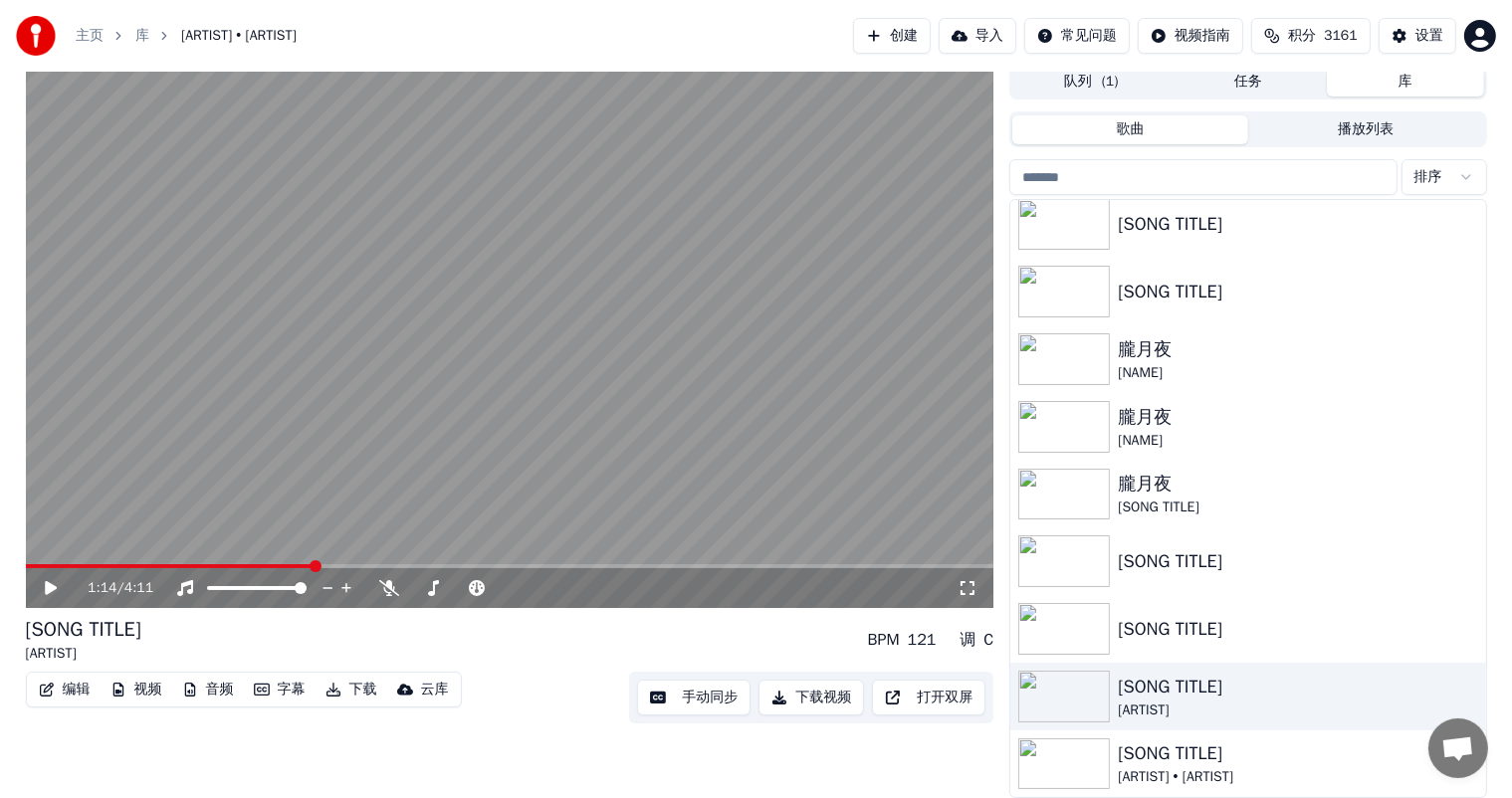 click on "音频" at bounding box center [208, 690] 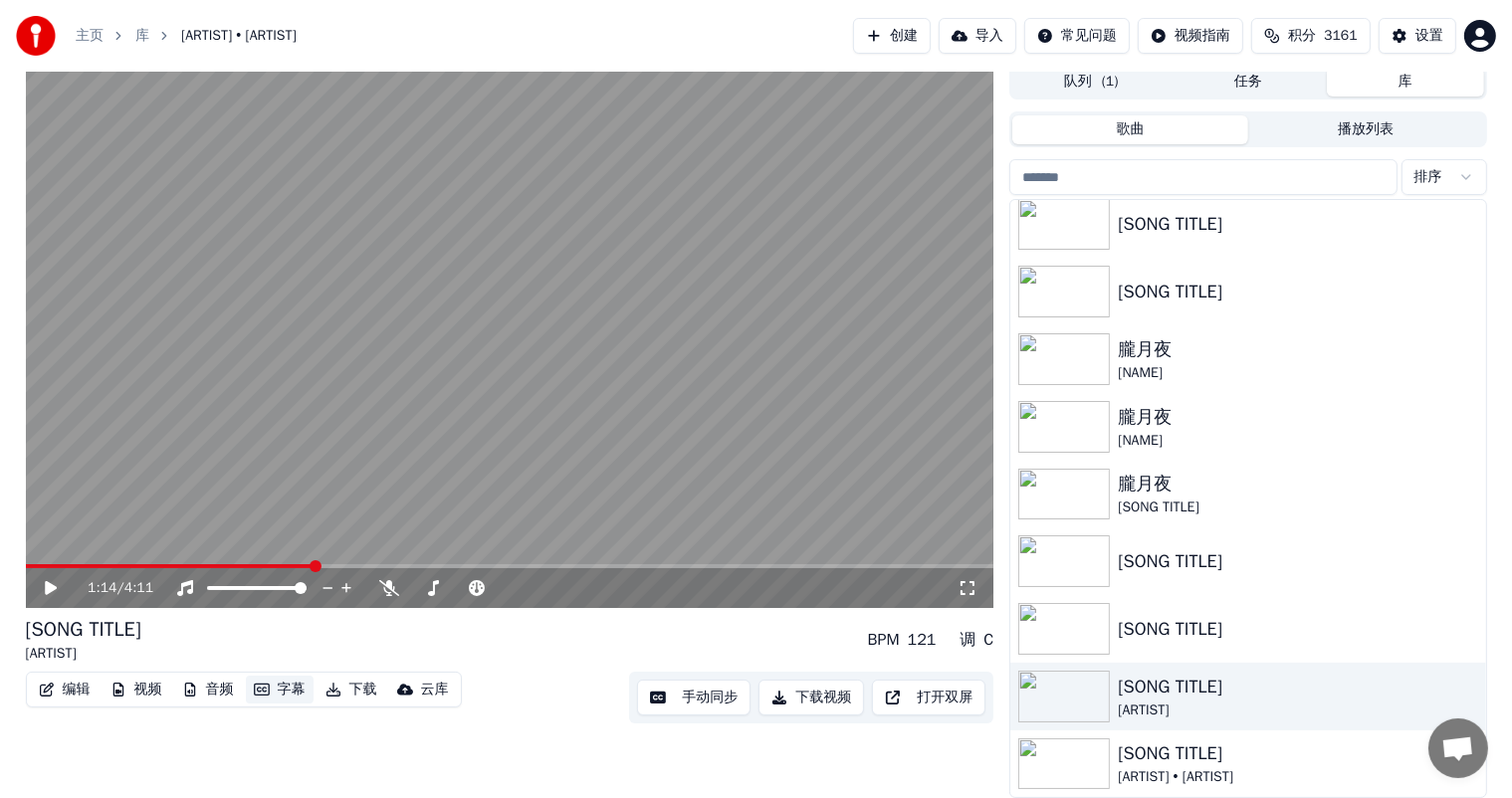 click on "字幕" at bounding box center [280, 690] 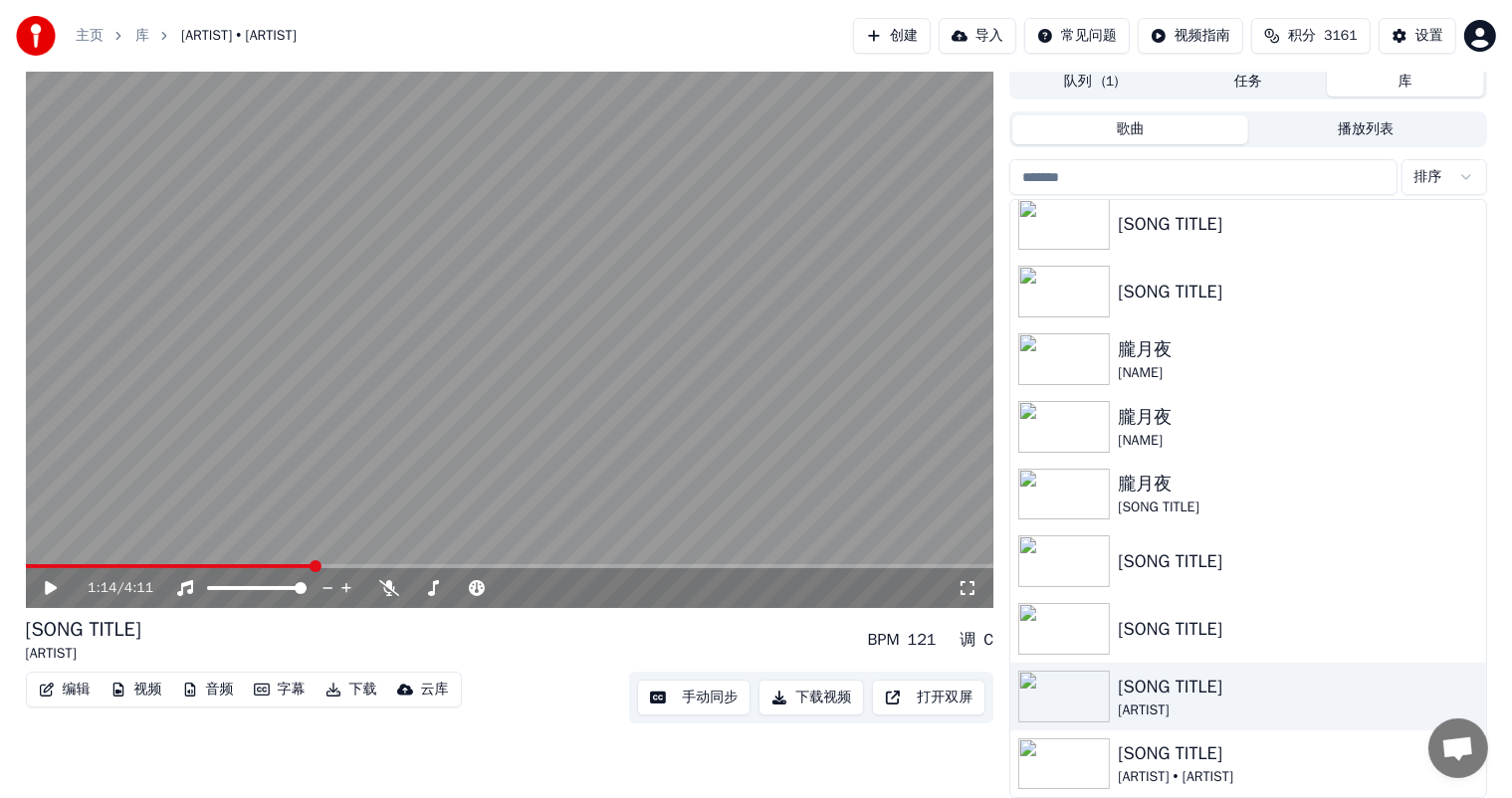 click on "字幕" at bounding box center [280, 690] 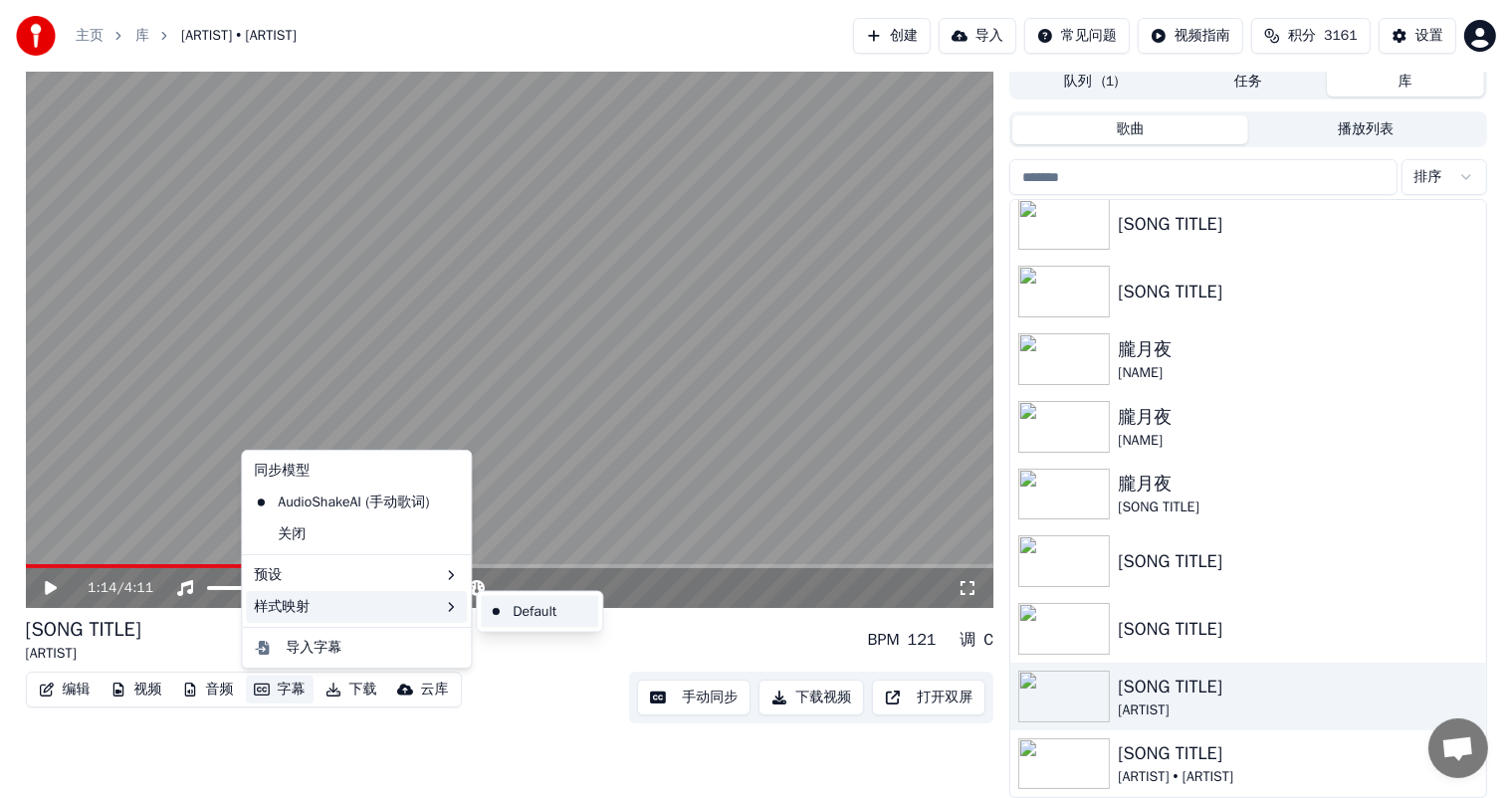 click on "Default" at bounding box center (540, 612) 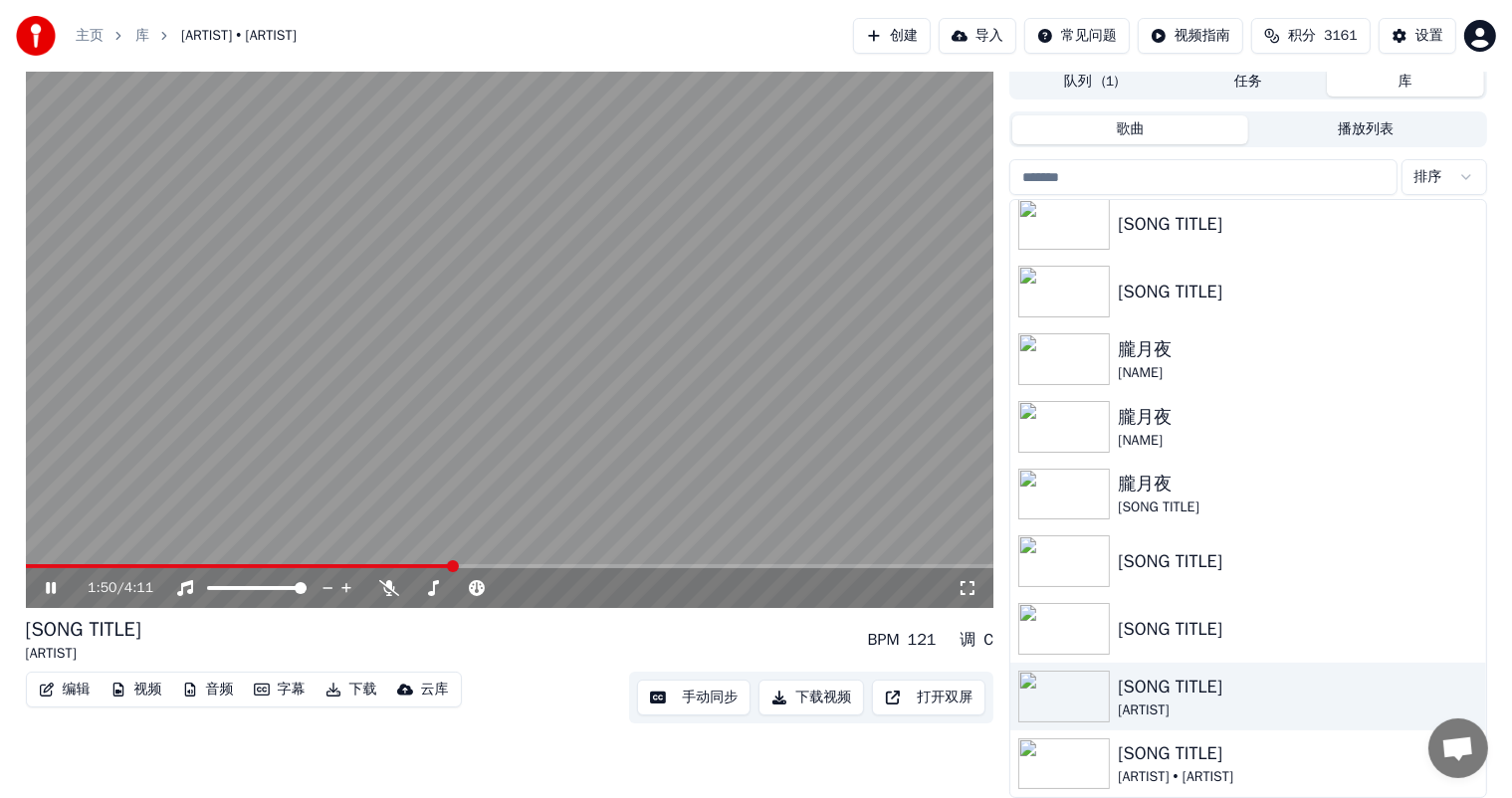click on "导入" at bounding box center [977, 36] 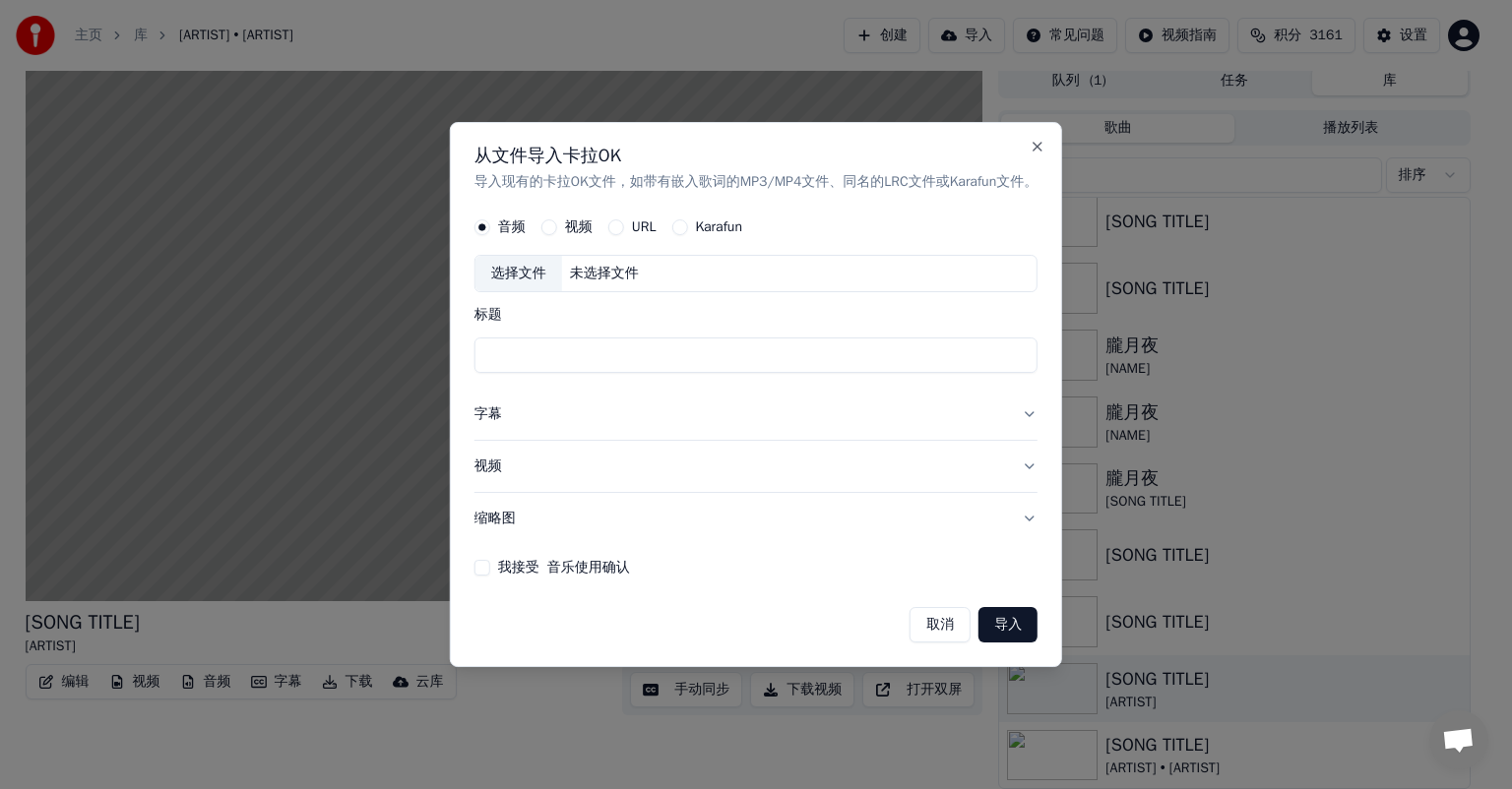 click on "选择文件" at bounding box center [519, 273] 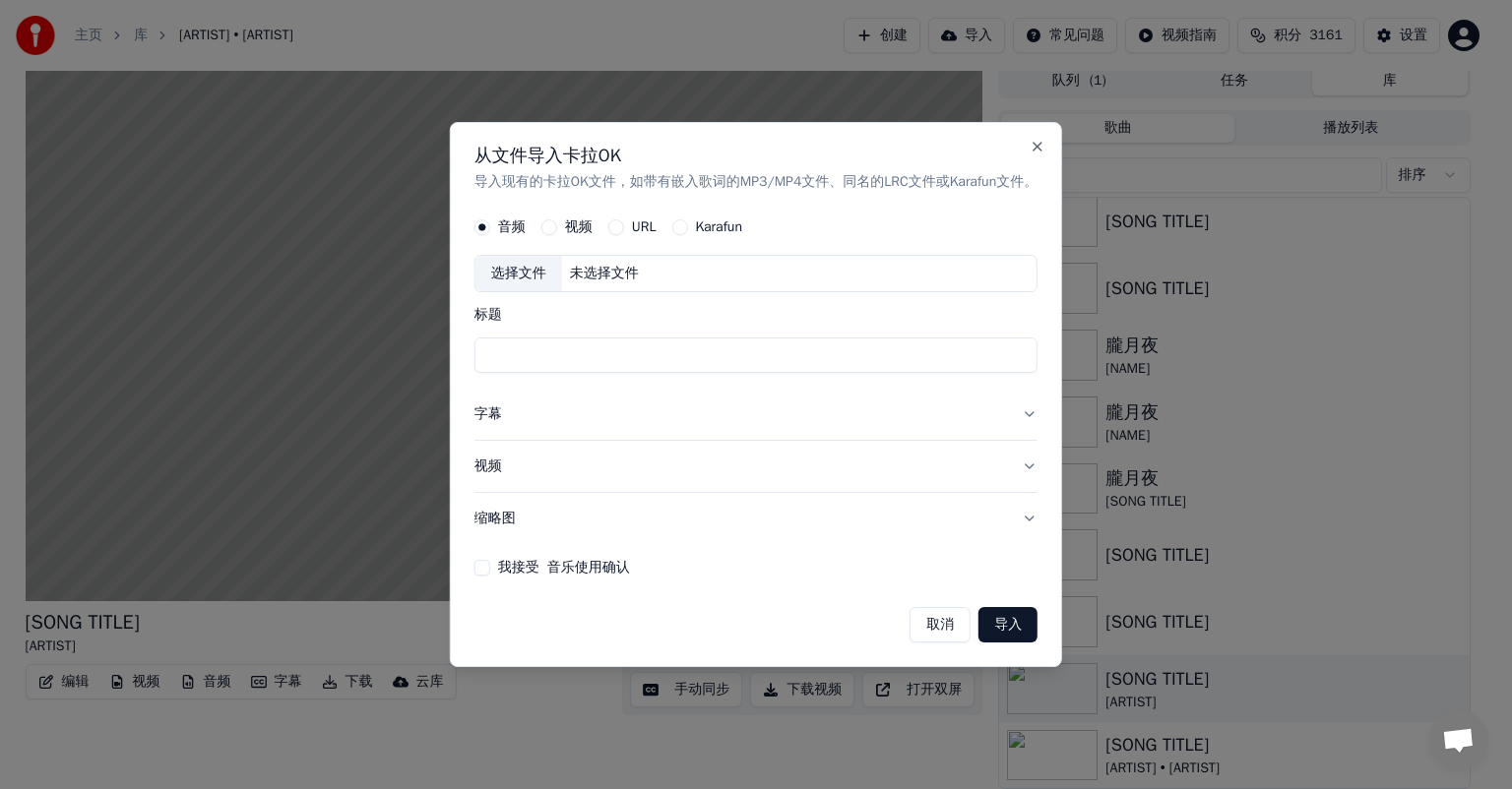 click on "取消" at bounding box center [940, 625] 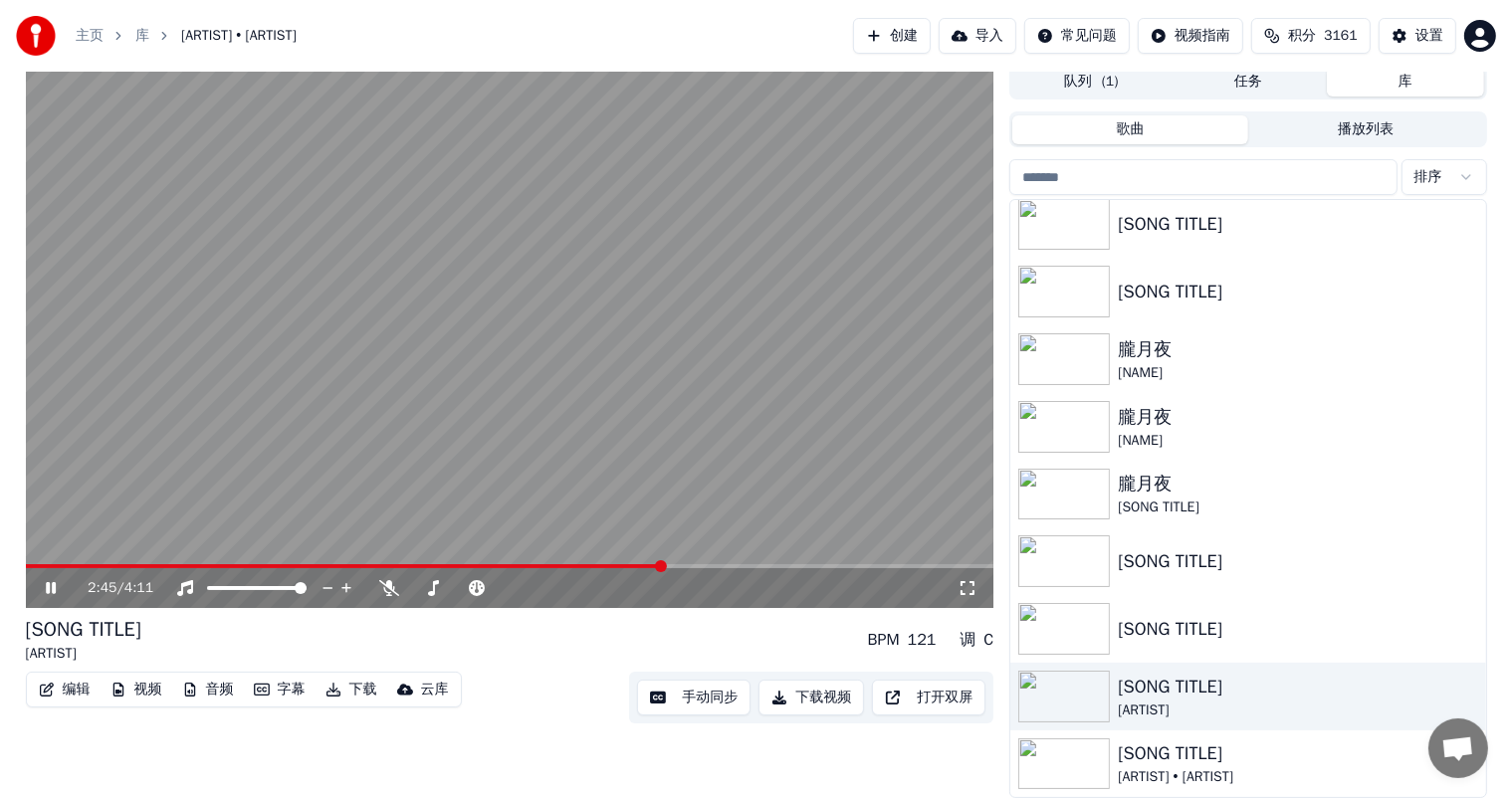 click at bounding box center (51, 588) 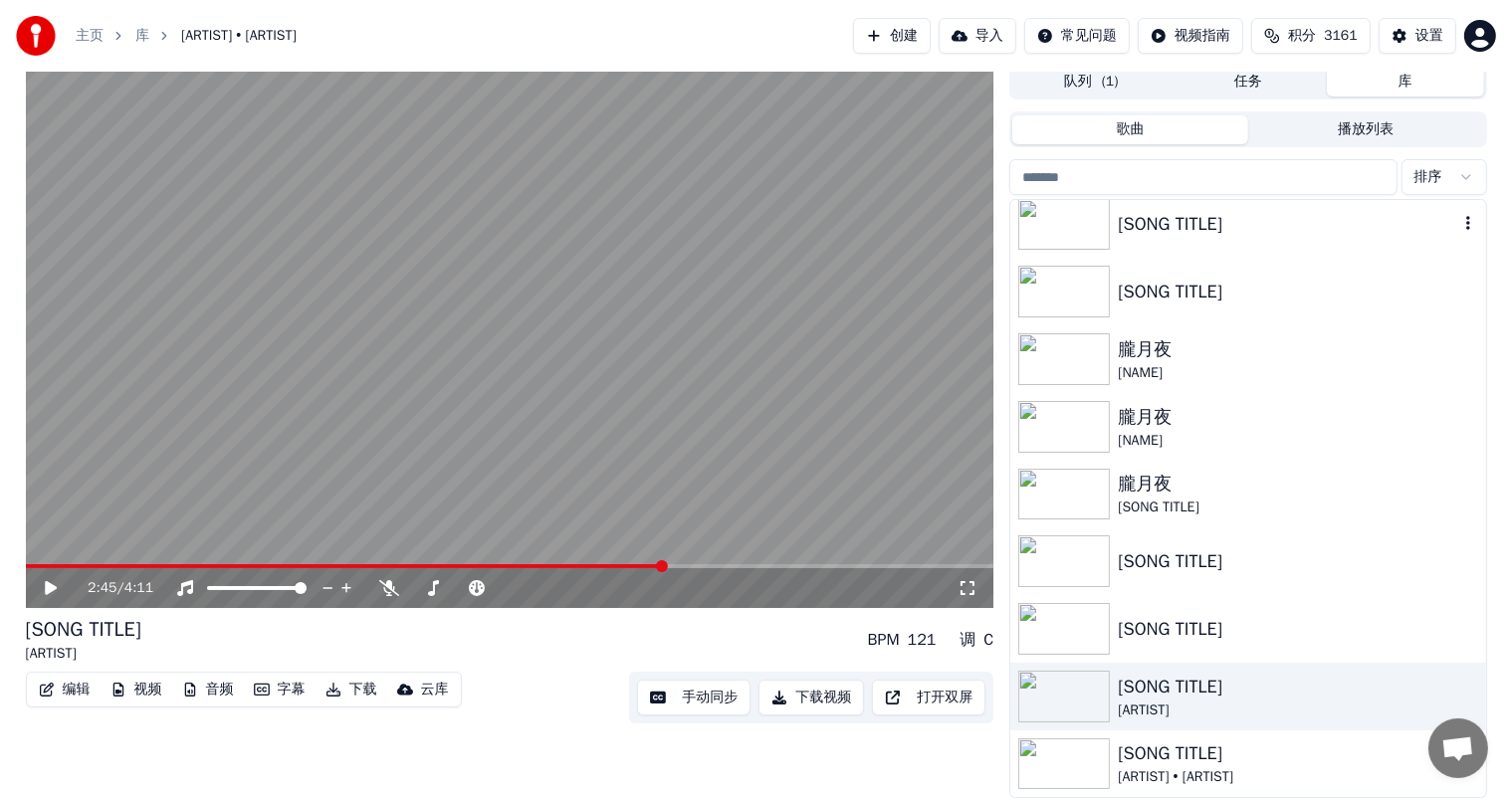 click at bounding box center [1064, 225] 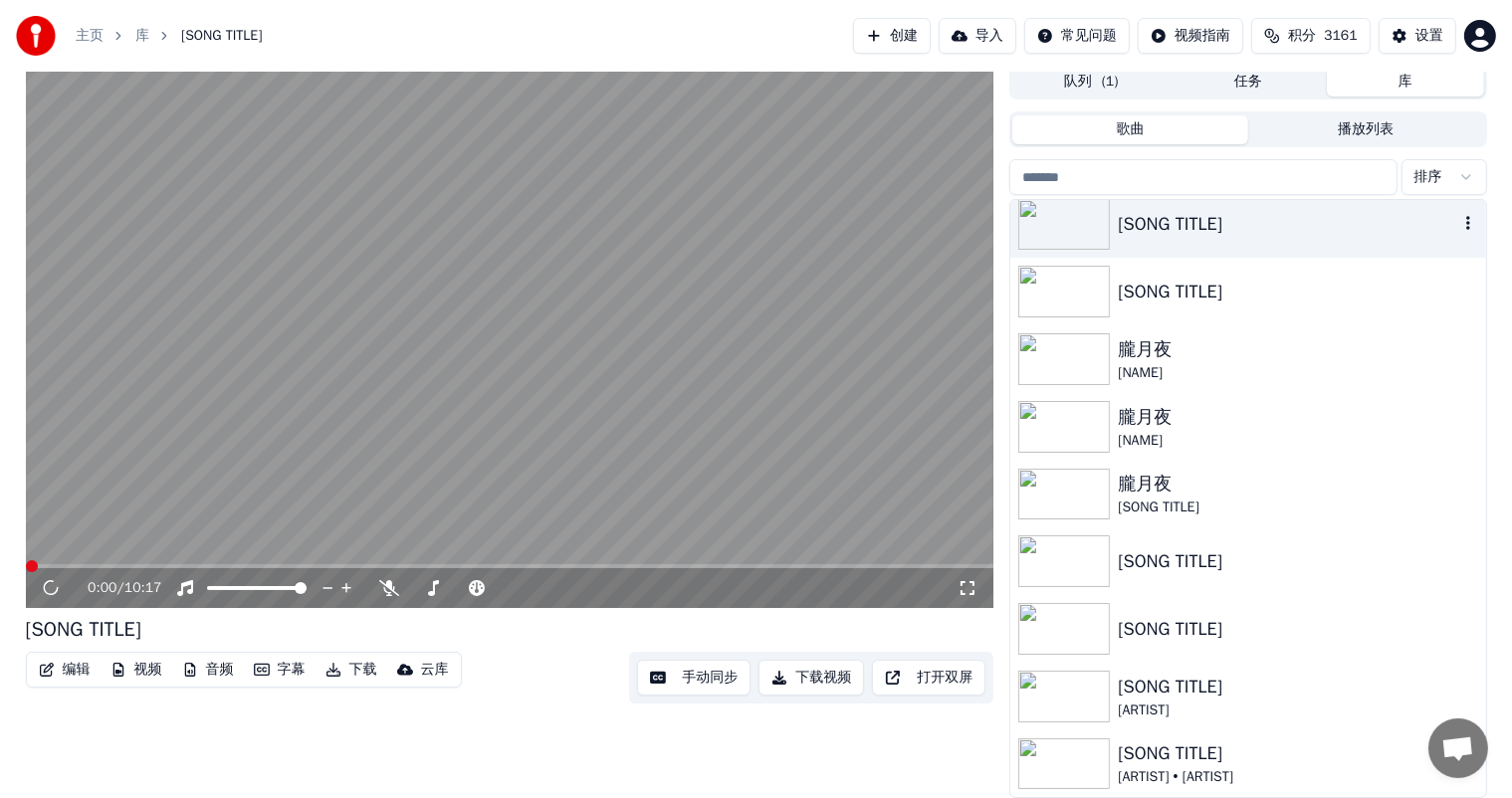 click at bounding box center [1064, 225] 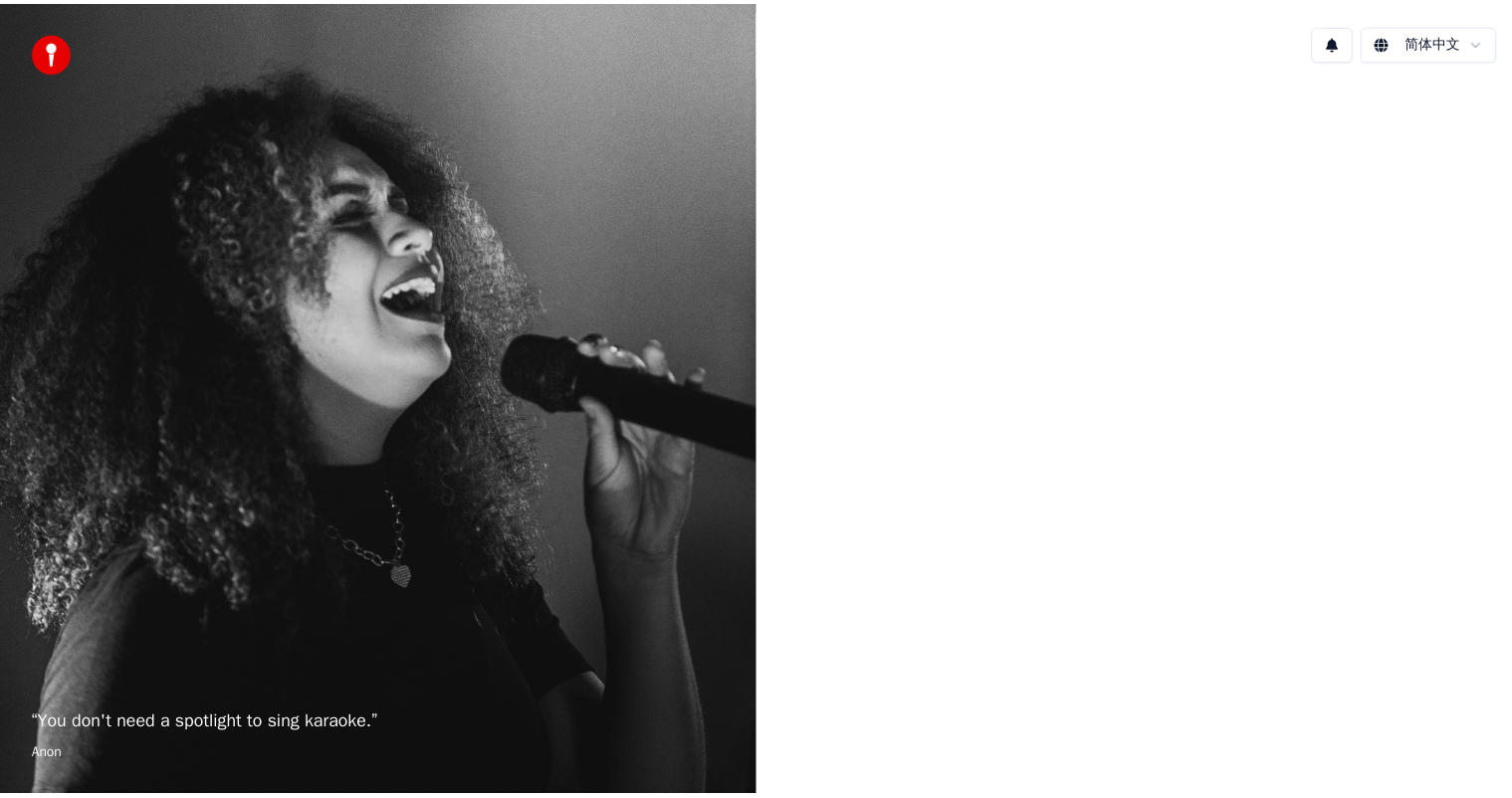 scroll, scrollTop: 0, scrollLeft: 0, axis: both 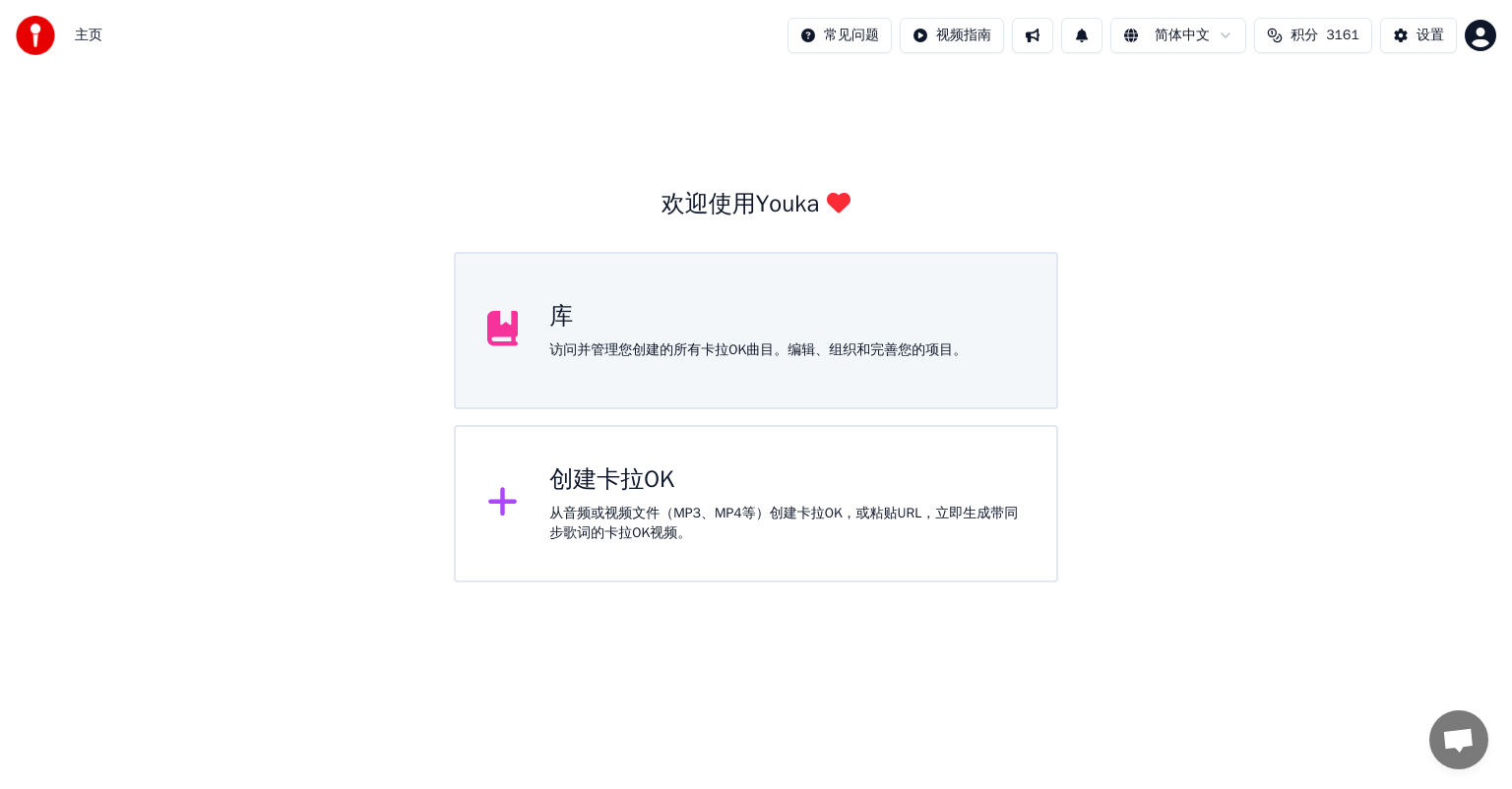 click on "库 访问并管理您创建的所有卡拉OK曲目。编辑、组织和完善您的项目。" at bounding box center [758, 331] 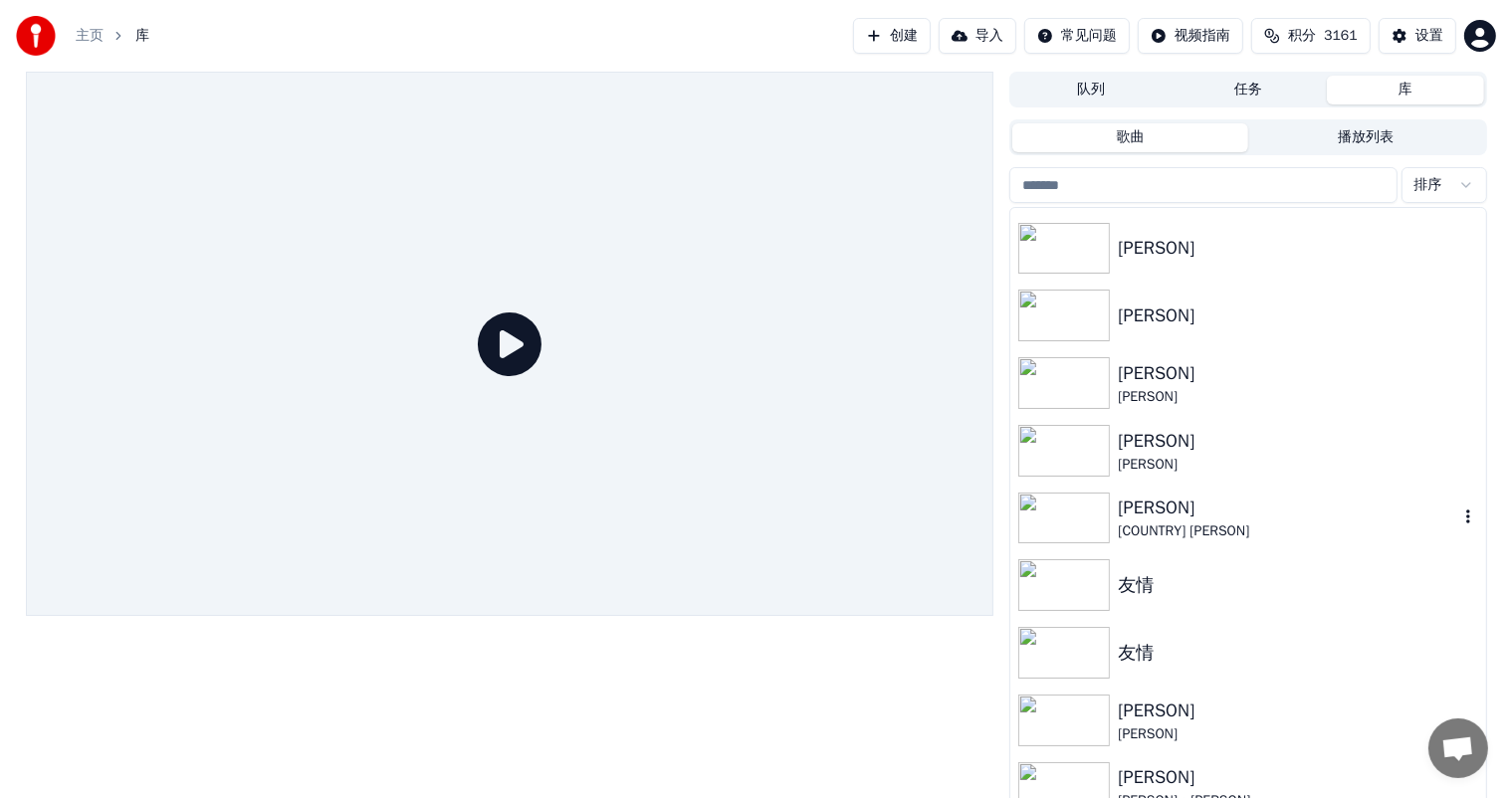scroll, scrollTop: 144, scrollLeft: 0, axis: vertical 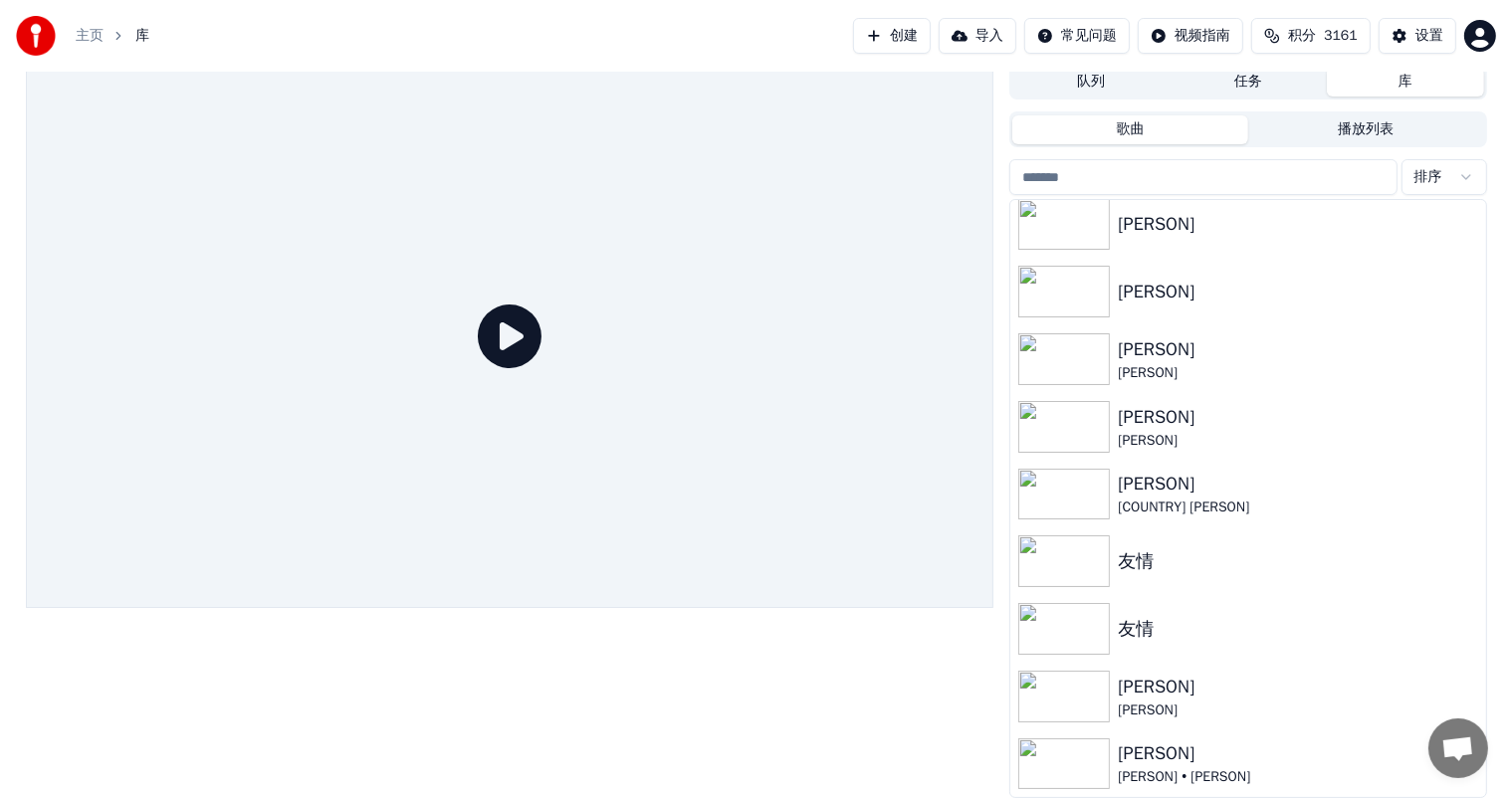 click at bounding box center [1064, 764] 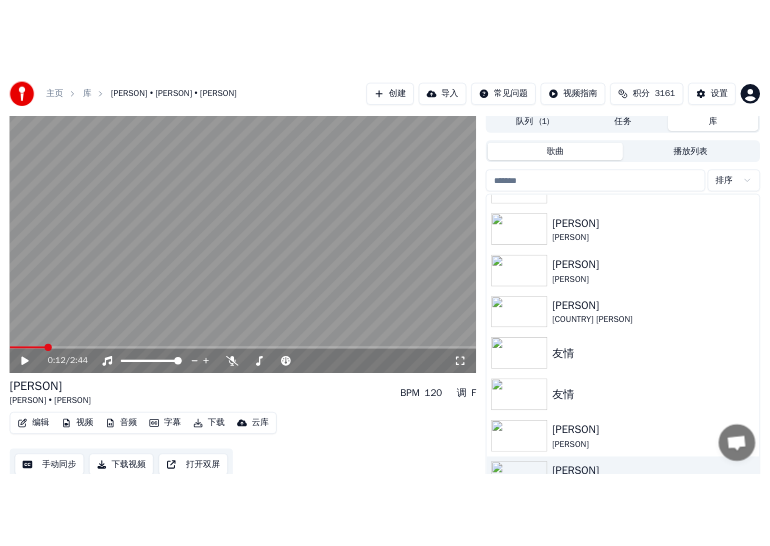 scroll, scrollTop: 253, scrollLeft: 0, axis: vertical 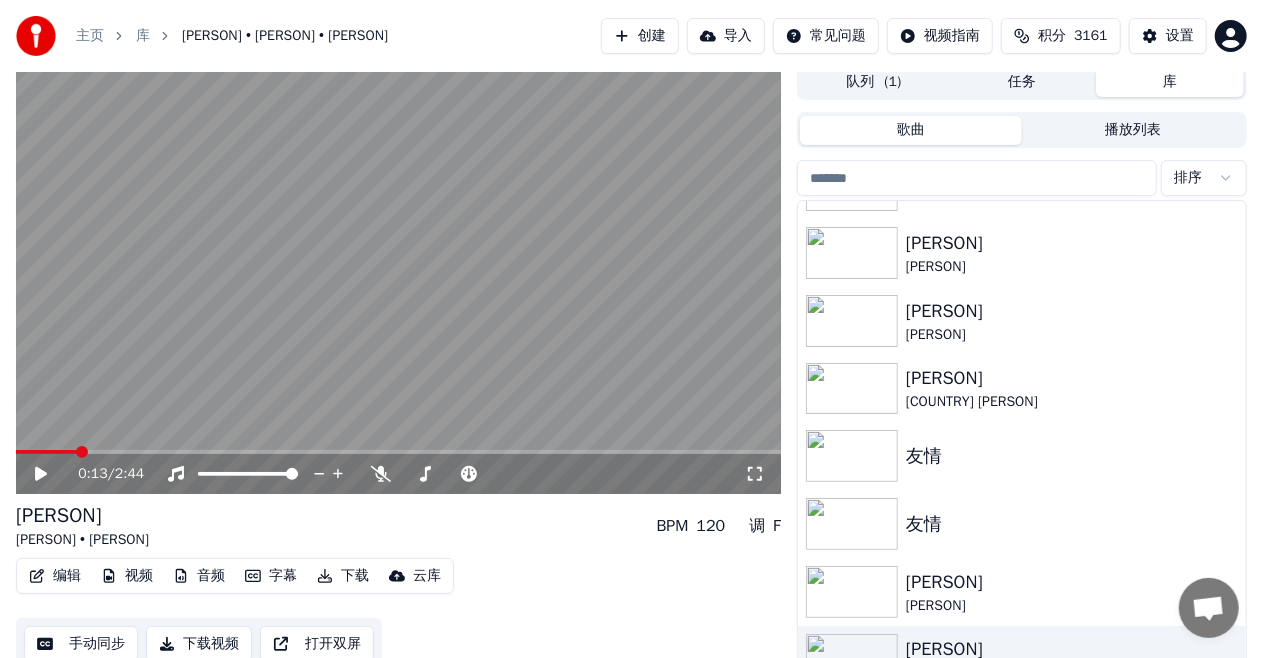 click at bounding box center (82, 452) 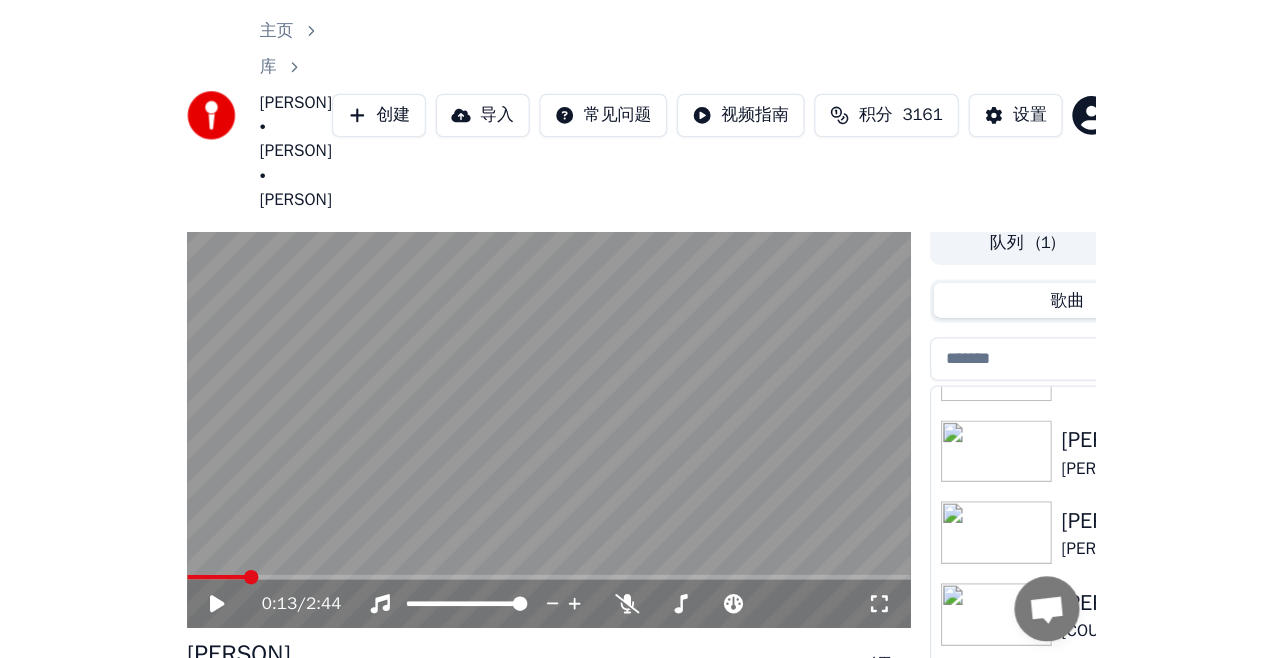 scroll, scrollTop: 252, scrollLeft: 0, axis: vertical 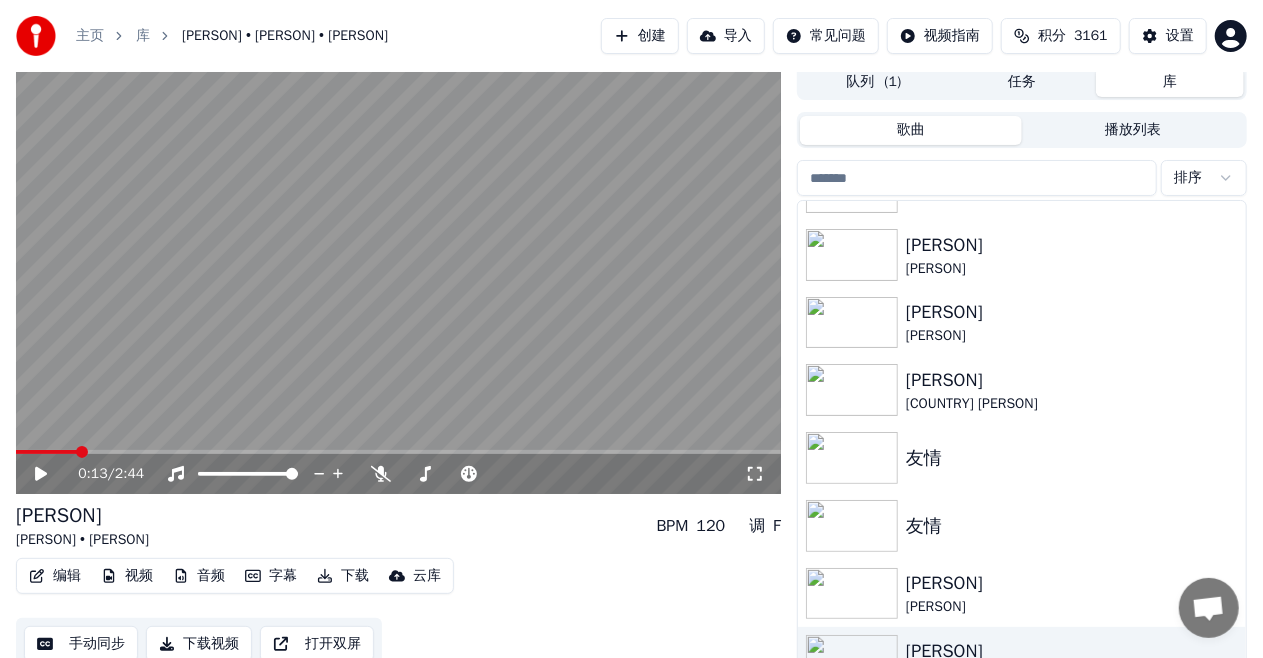click at bounding box center [755, 474] 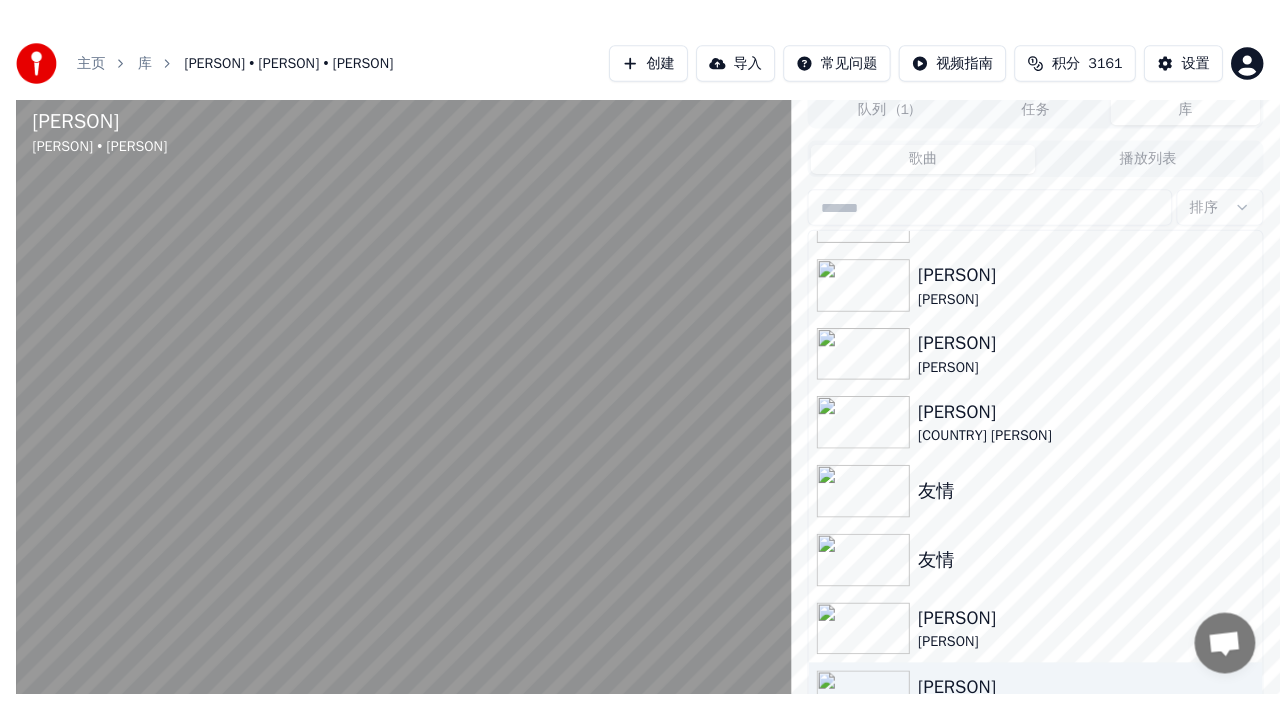 scroll, scrollTop: 0, scrollLeft: 0, axis: both 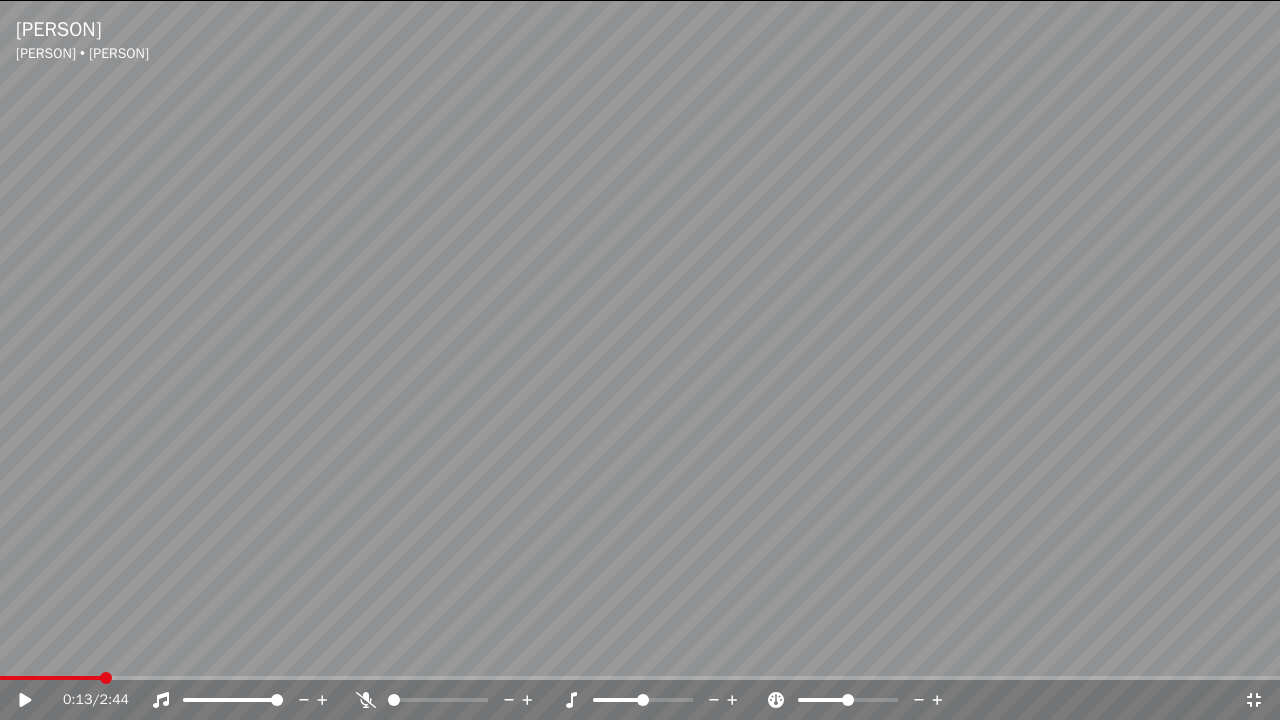 click at bounding box center [25, 700] 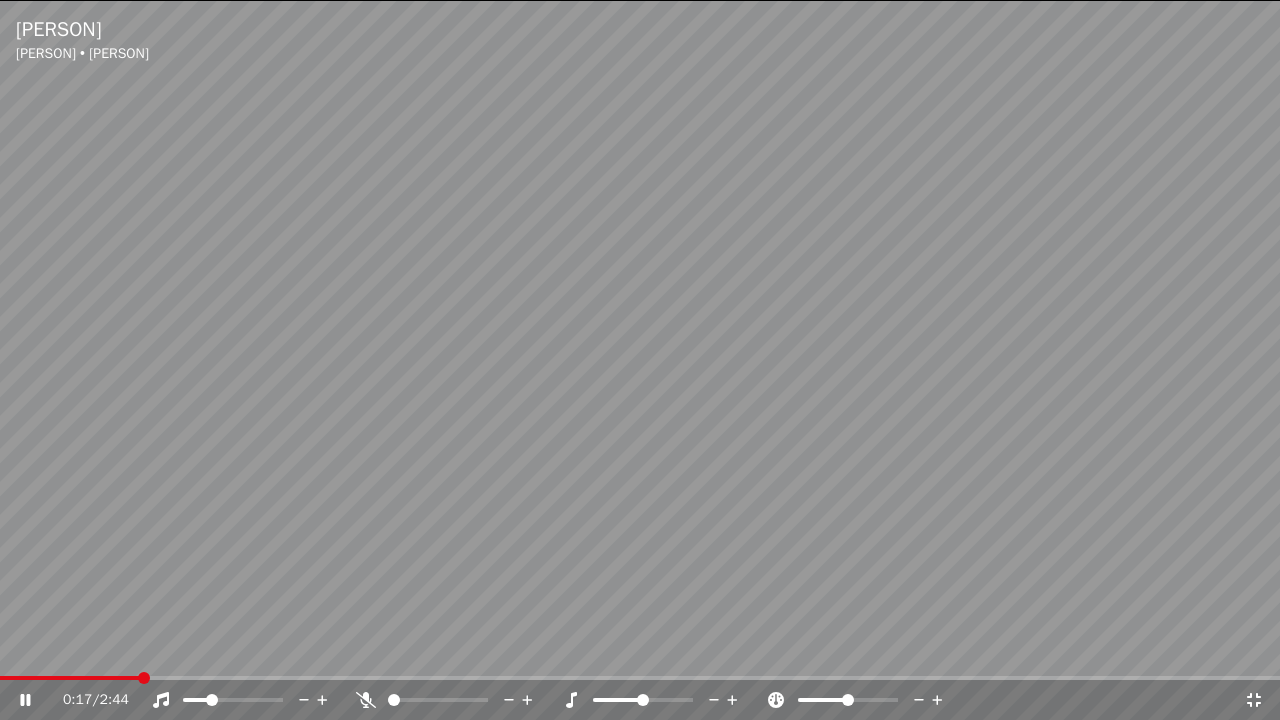 click at bounding box center (212, 700) 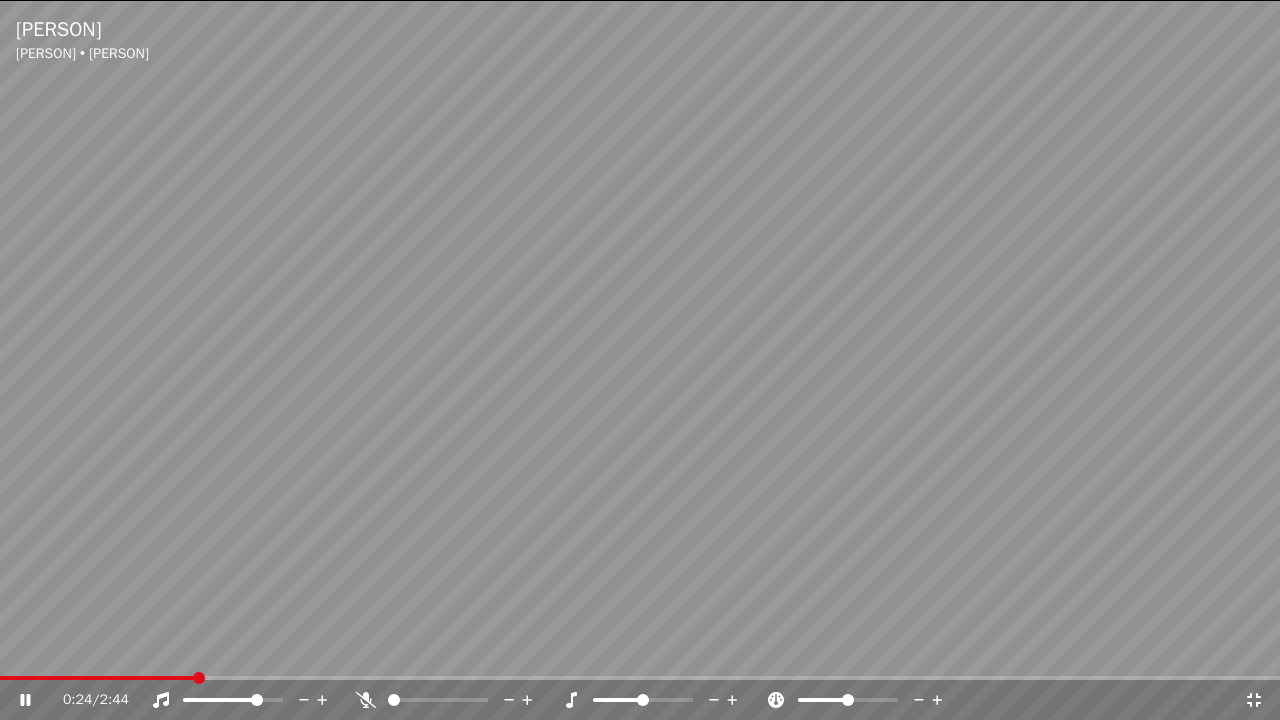 click at bounding box center (257, 700) 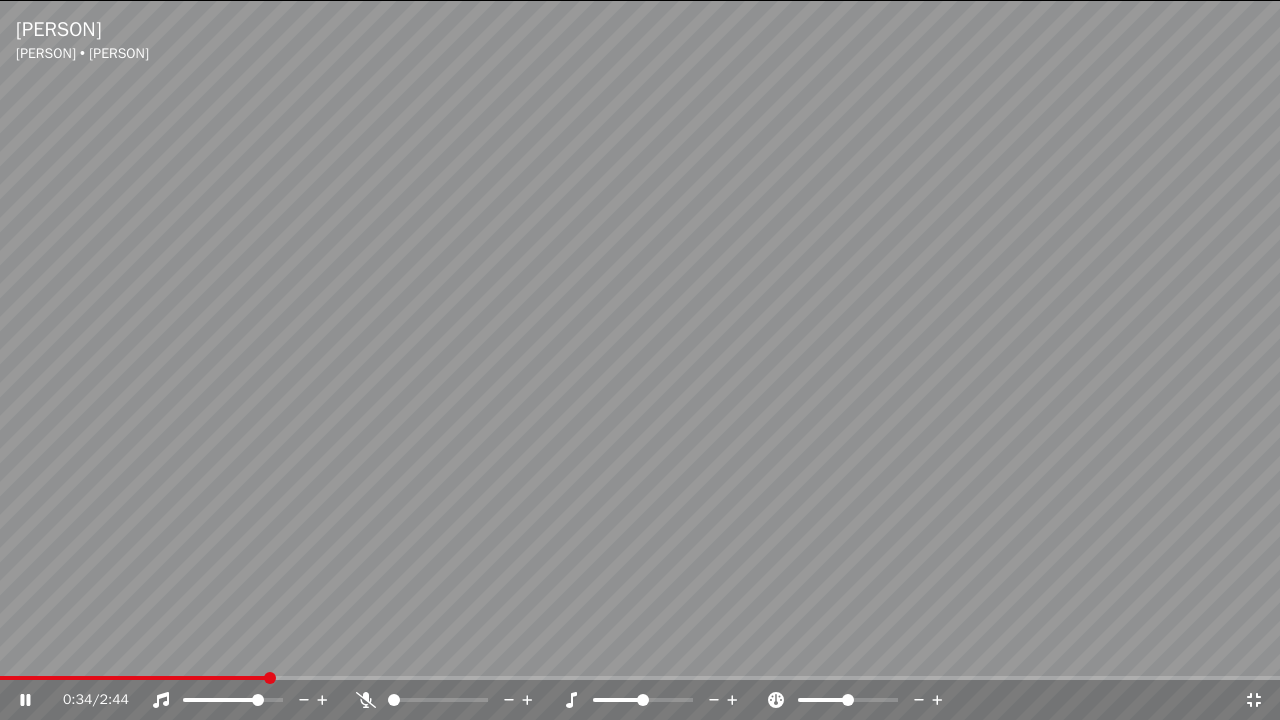 click at bounding box center (366, 700) 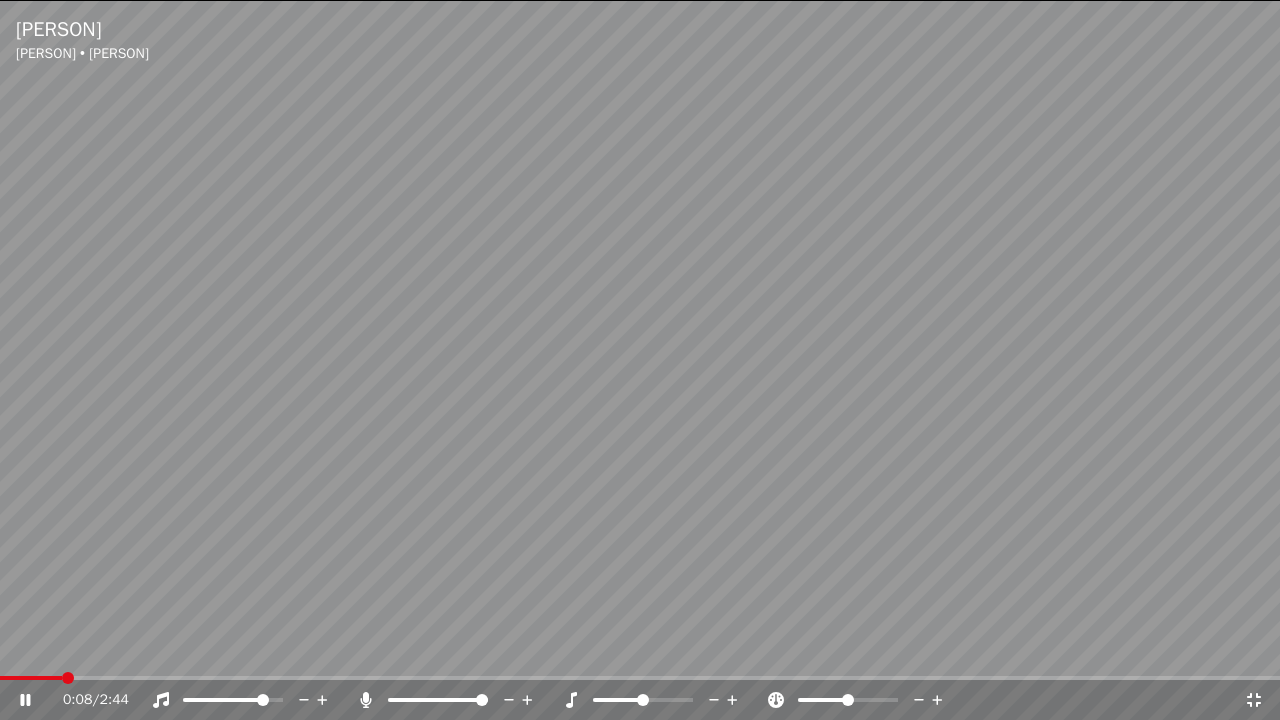 click at bounding box center (31, 678) 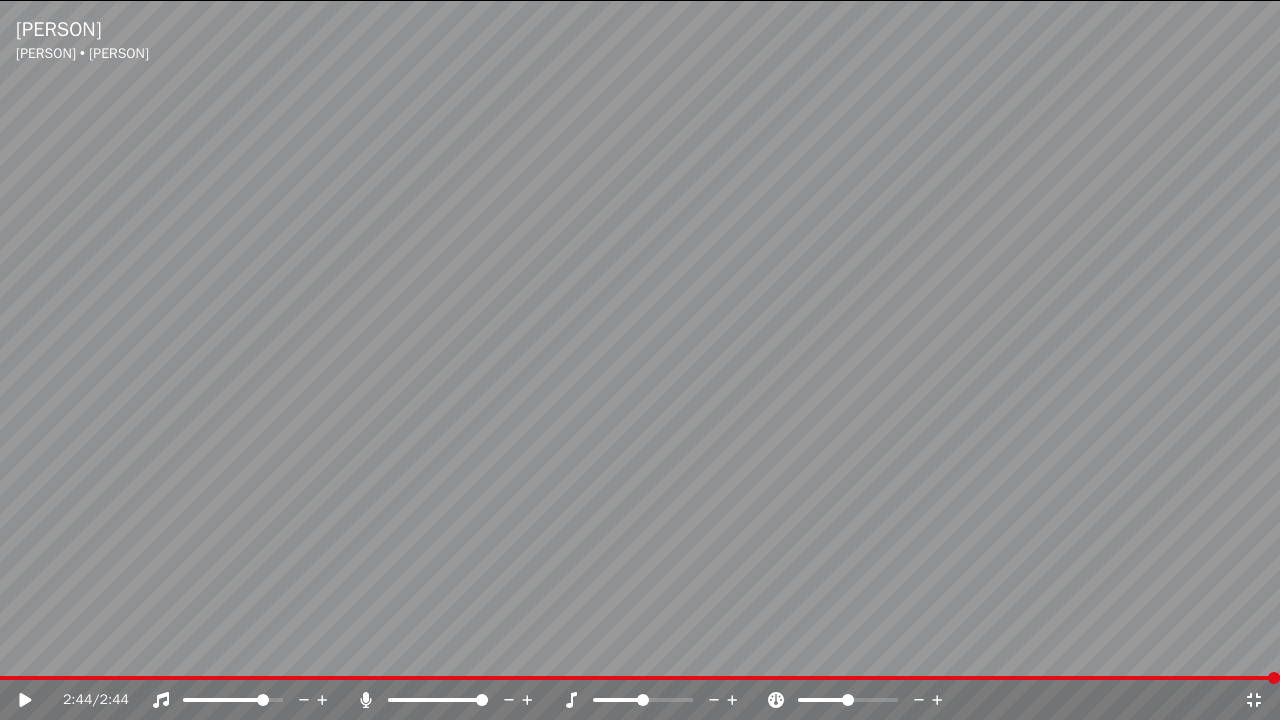 click at bounding box center (1254, 700) 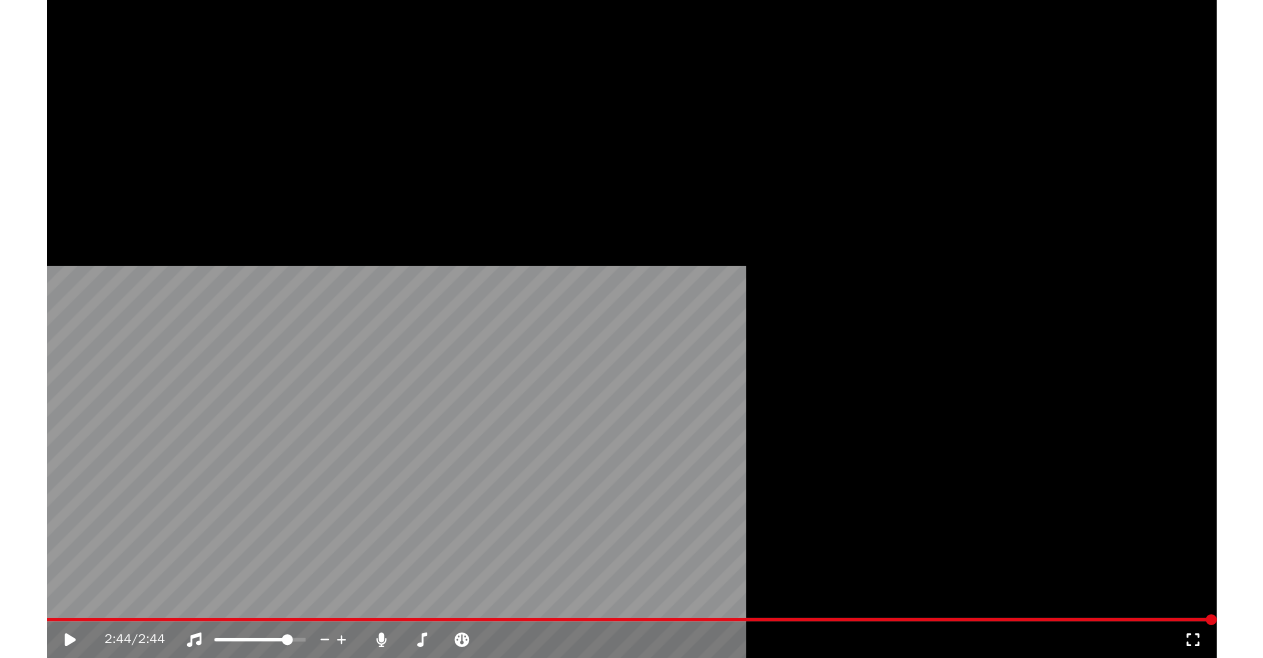 scroll, scrollTop: 252, scrollLeft: 0, axis: vertical 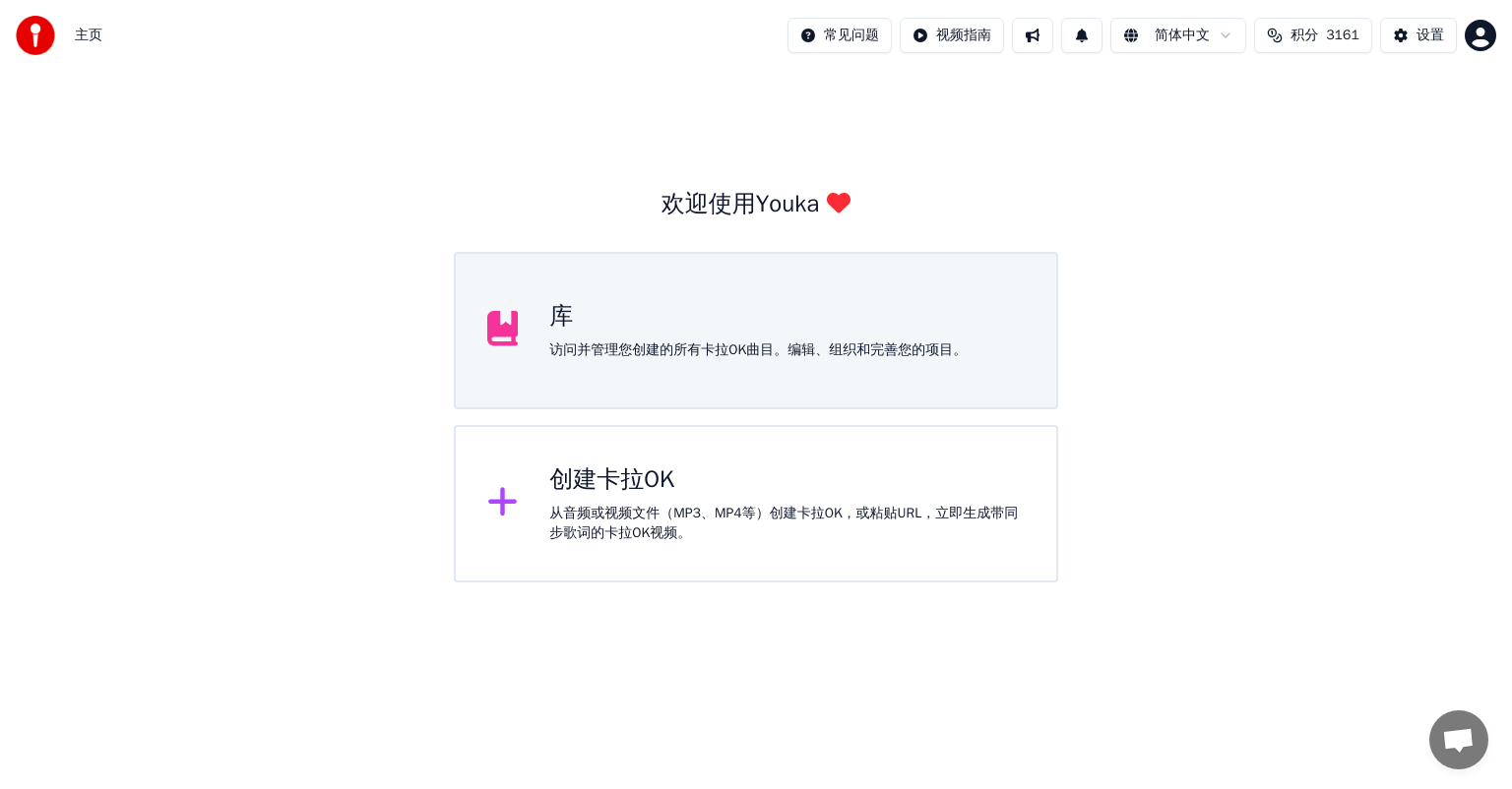 click on "访问并管理您创建的所有卡拉OK曲目。编辑、组织和完善您的项目。" at bounding box center (758, 350) 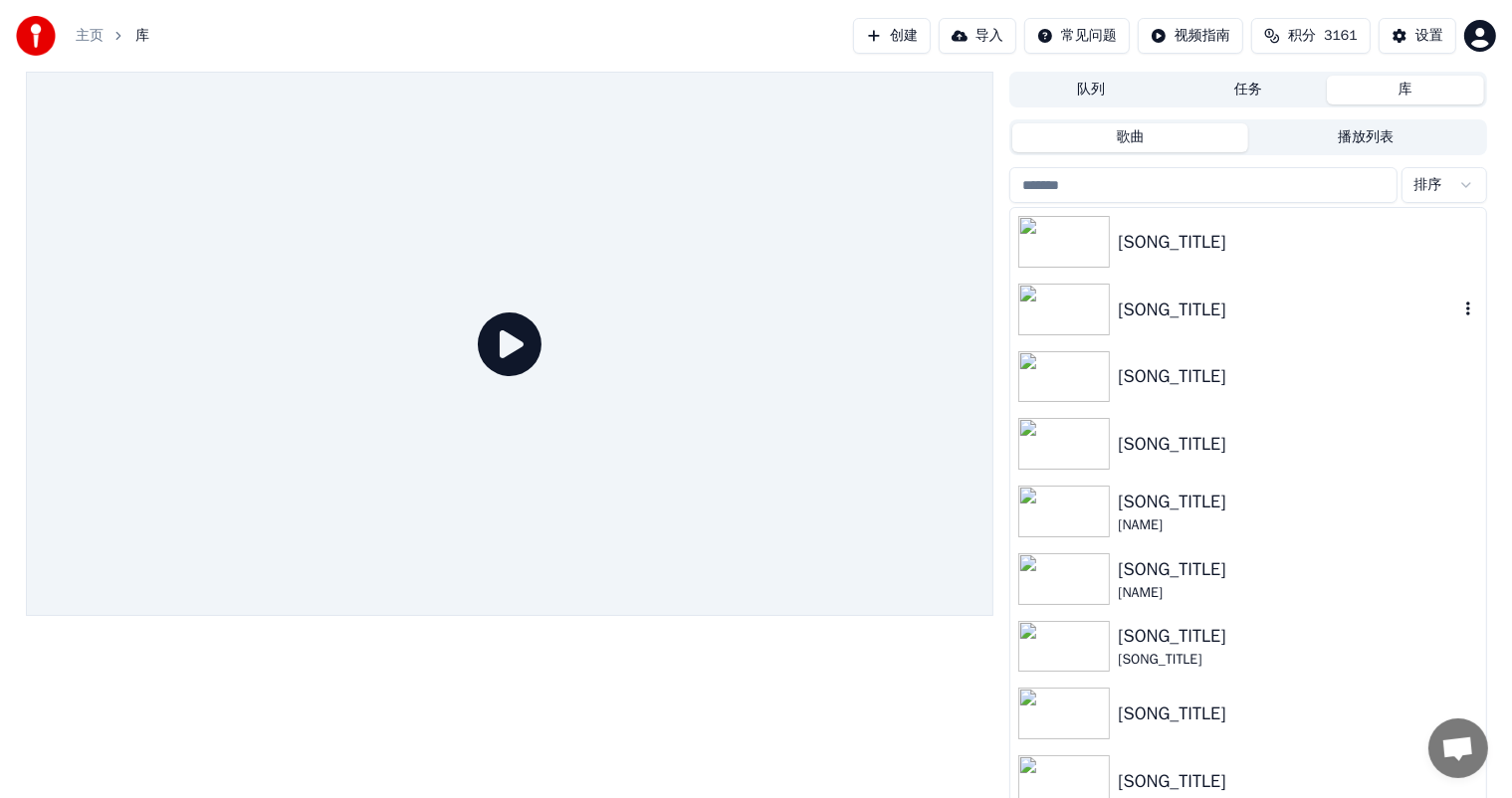 click on "[PERSON]" at bounding box center [1287, 309] 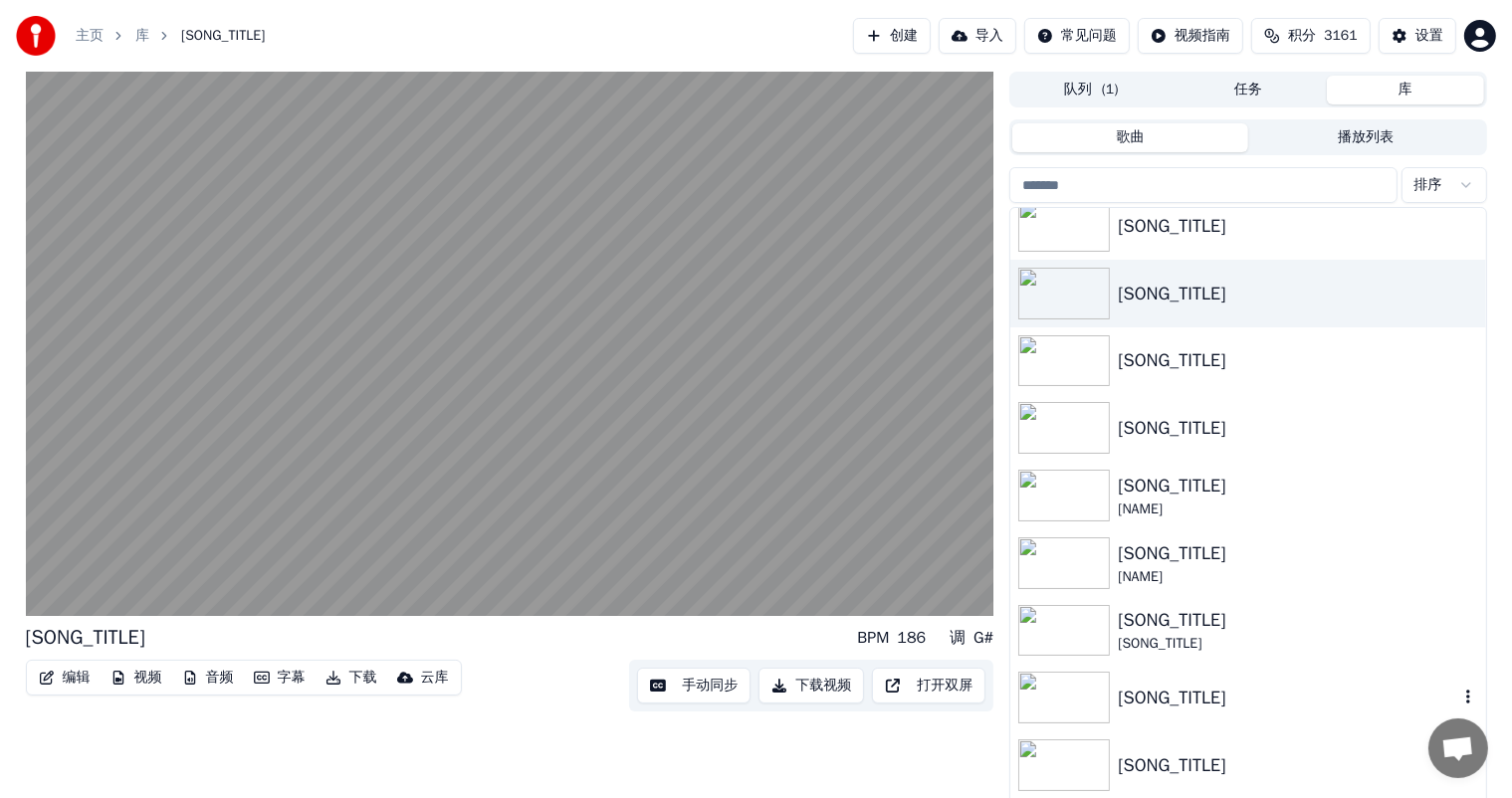 scroll, scrollTop: 0, scrollLeft: 0, axis: both 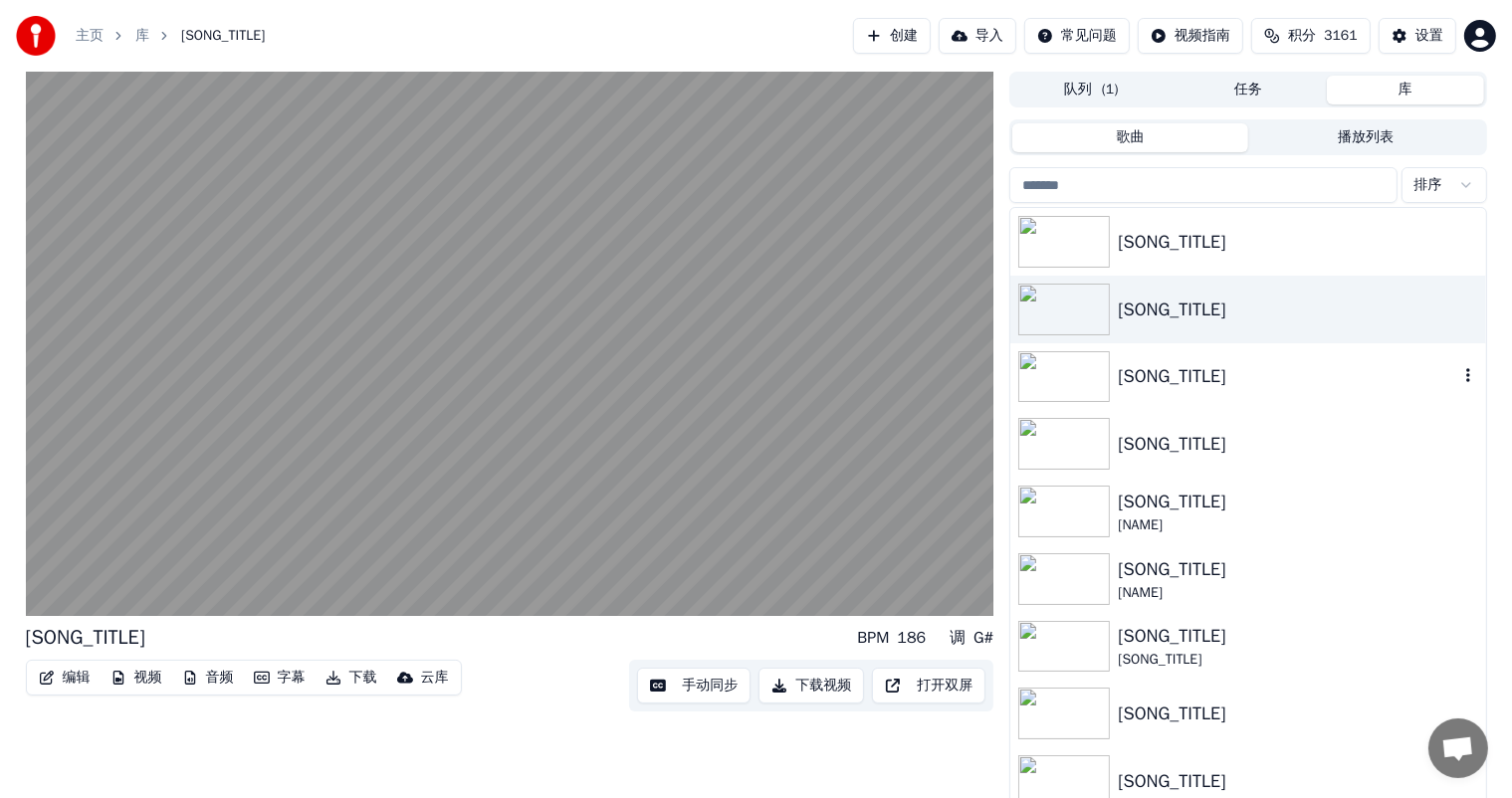 click at bounding box center [1064, 377] 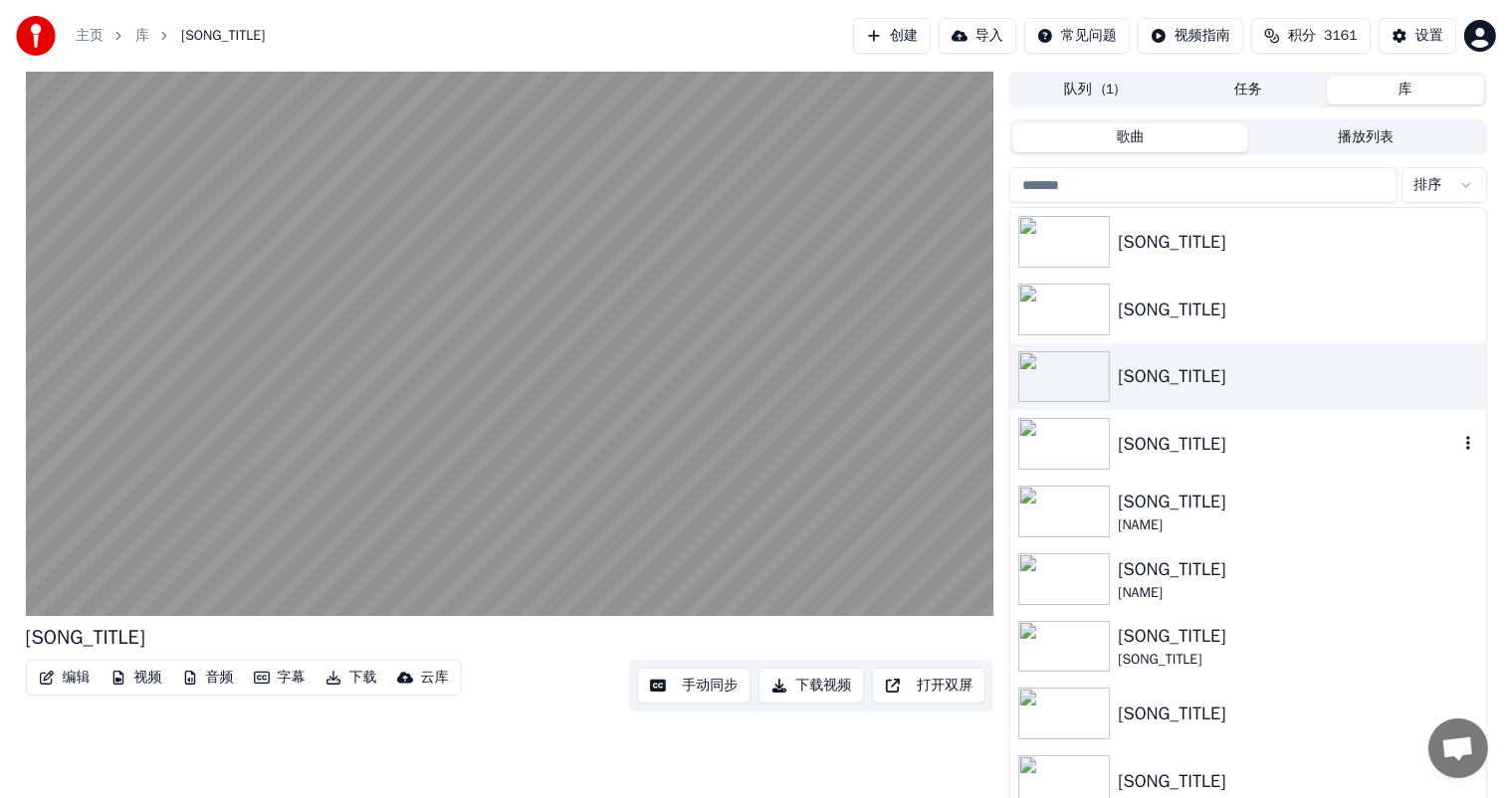 click at bounding box center (1064, 444) 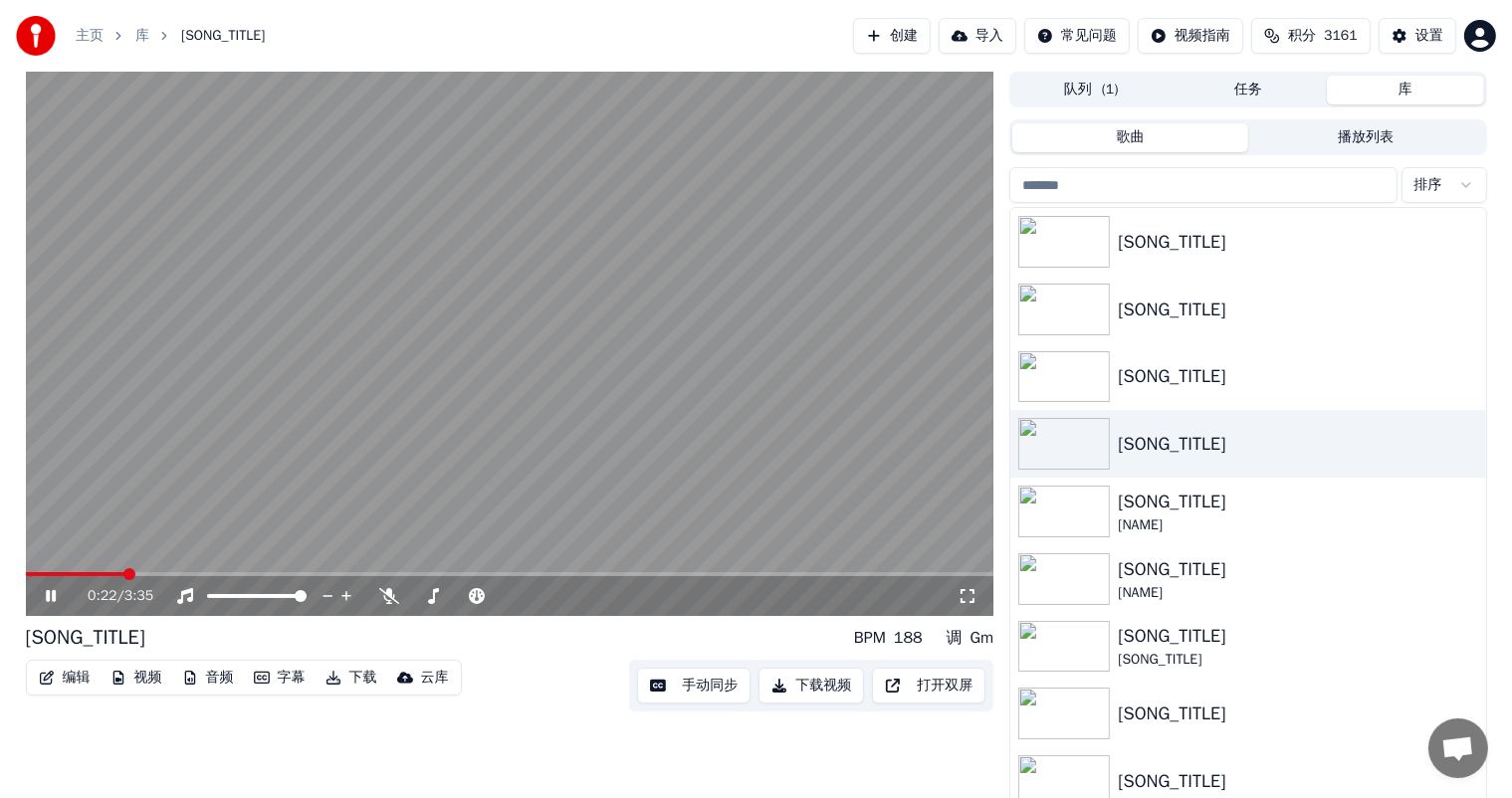 click at bounding box center [510, 574] 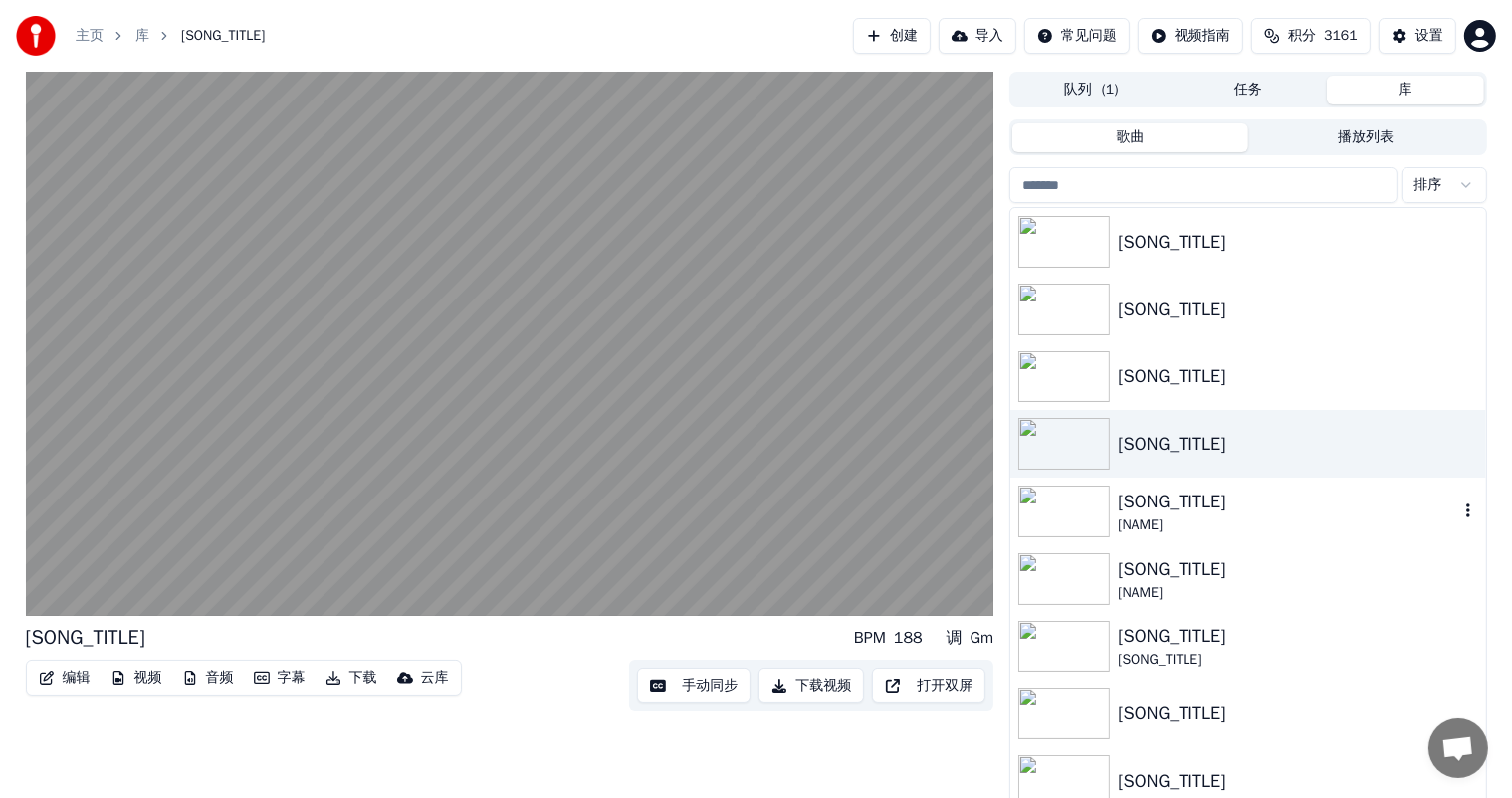 click at bounding box center (1064, 511) 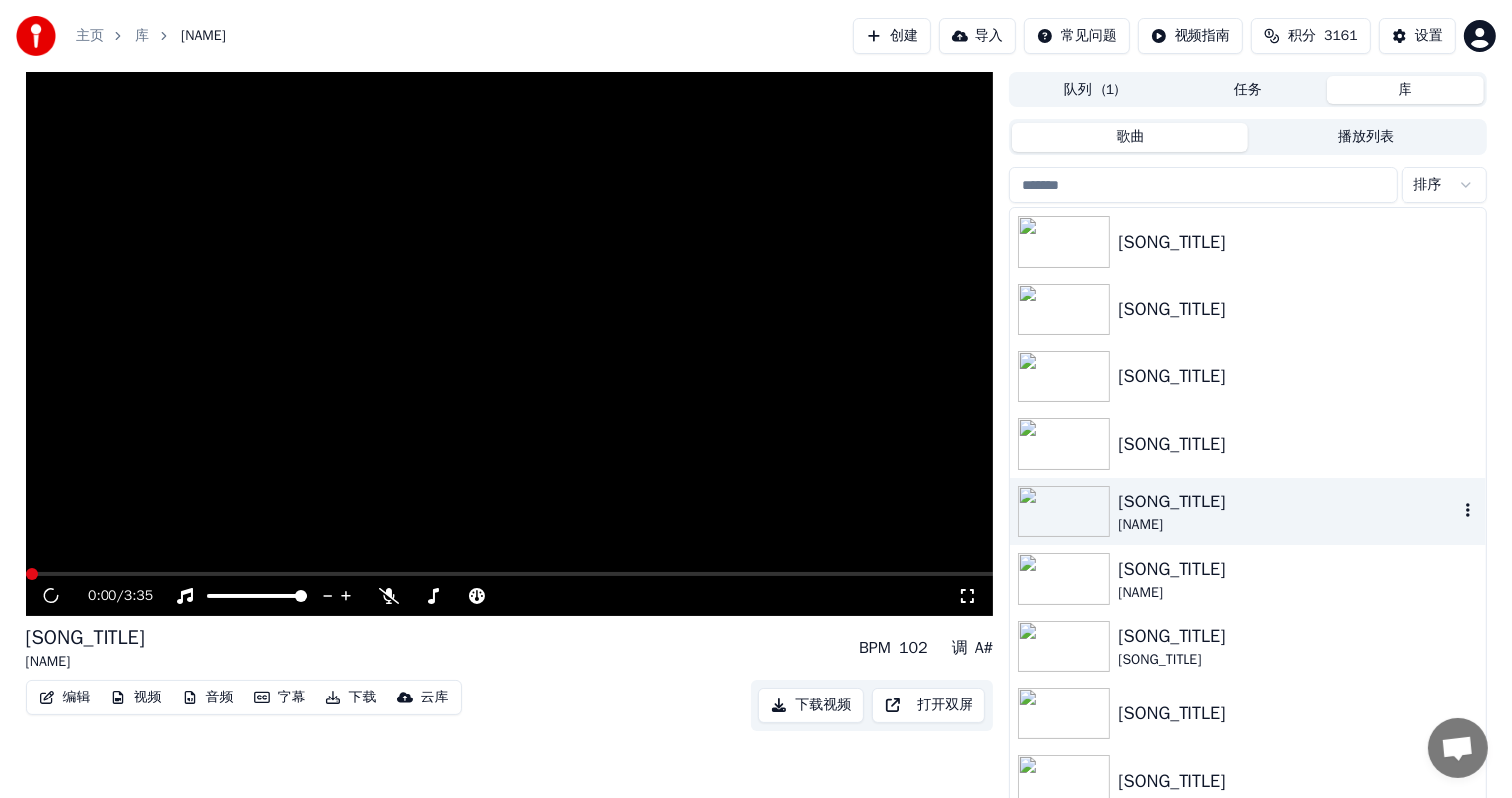 click at bounding box center (1064, 511) 